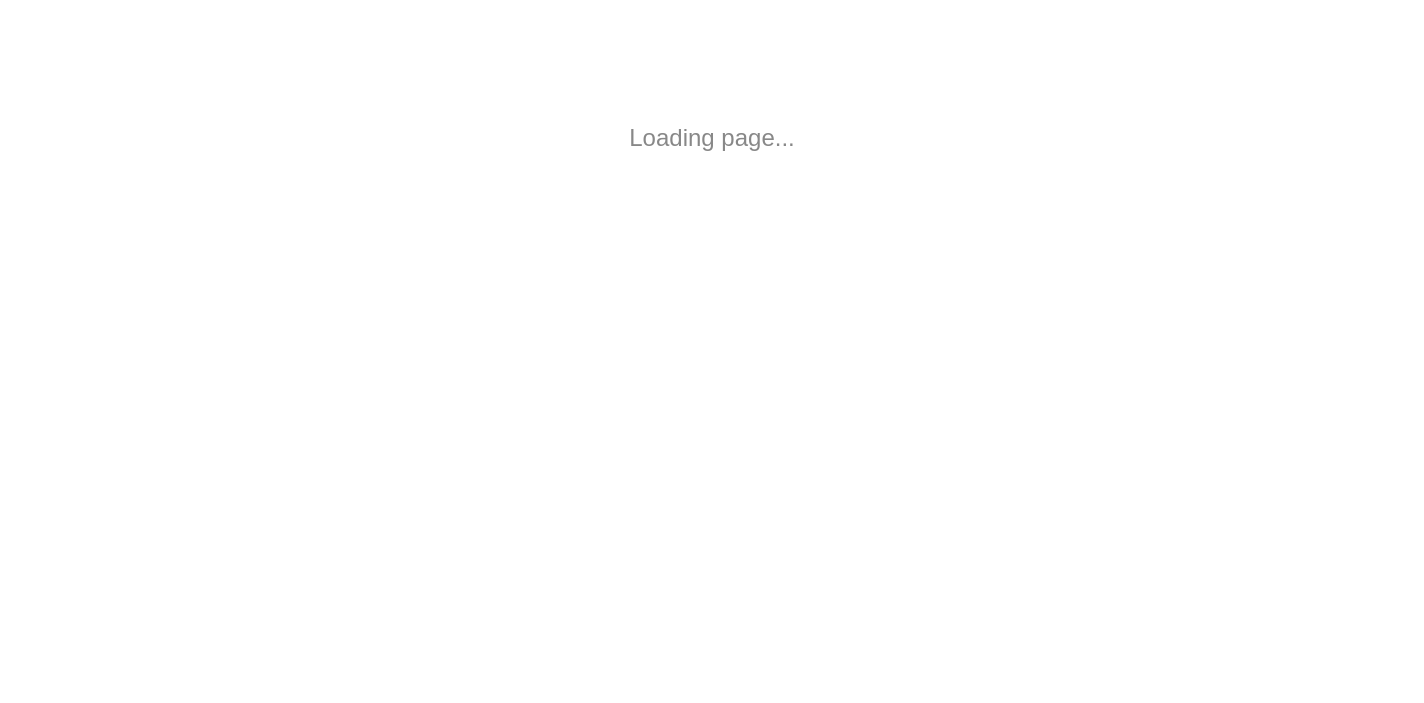 scroll, scrollTop: 0, scrollLeft: 0, axis: both 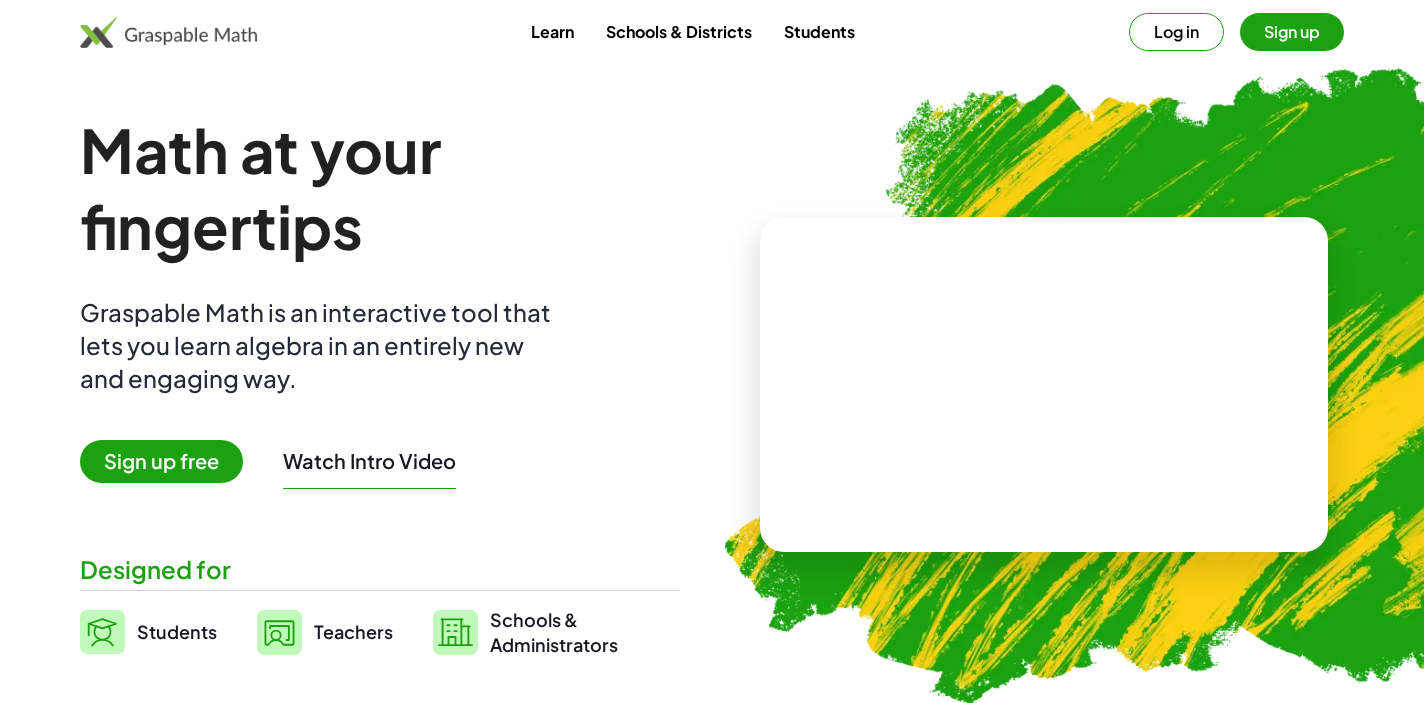click on "Log in" at bounding box center [1176, 32] 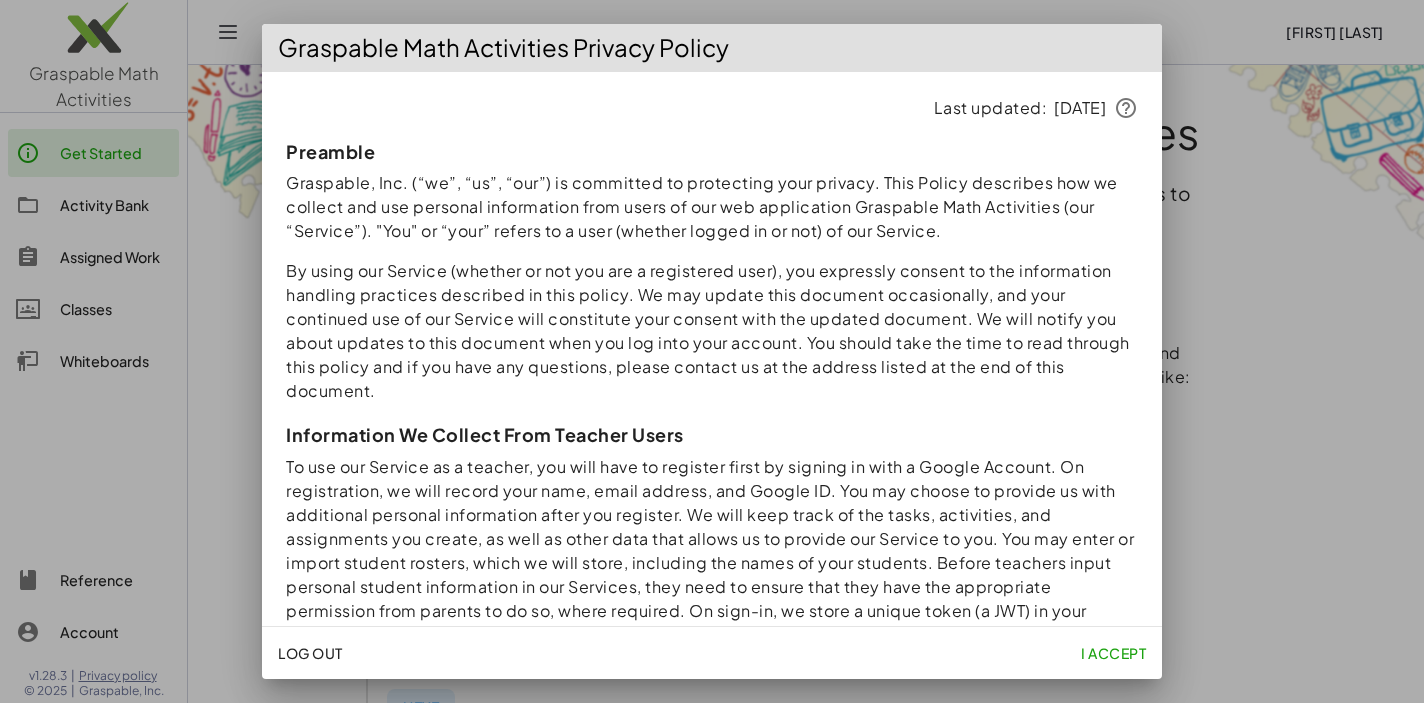 click on "I accept" 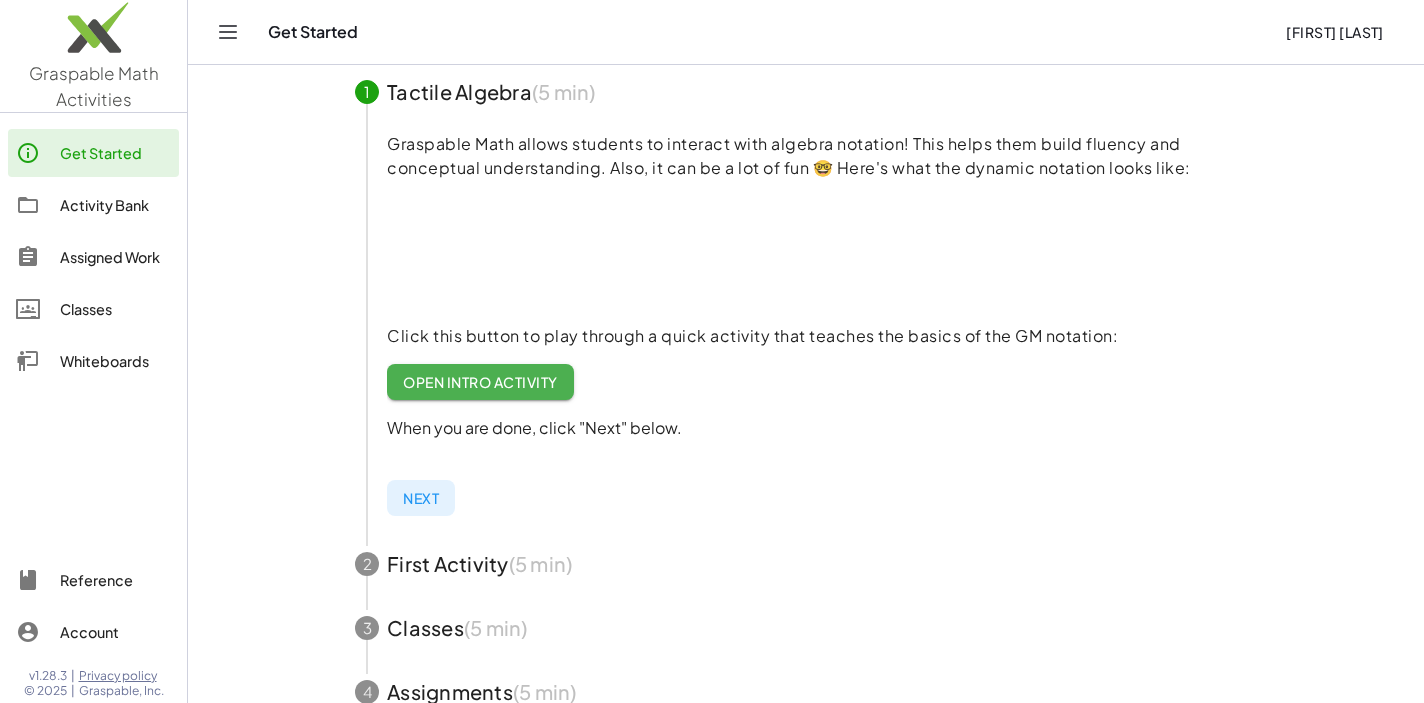 scroll, scrollTop: 222, scrollLeft: 0, axis: vertical 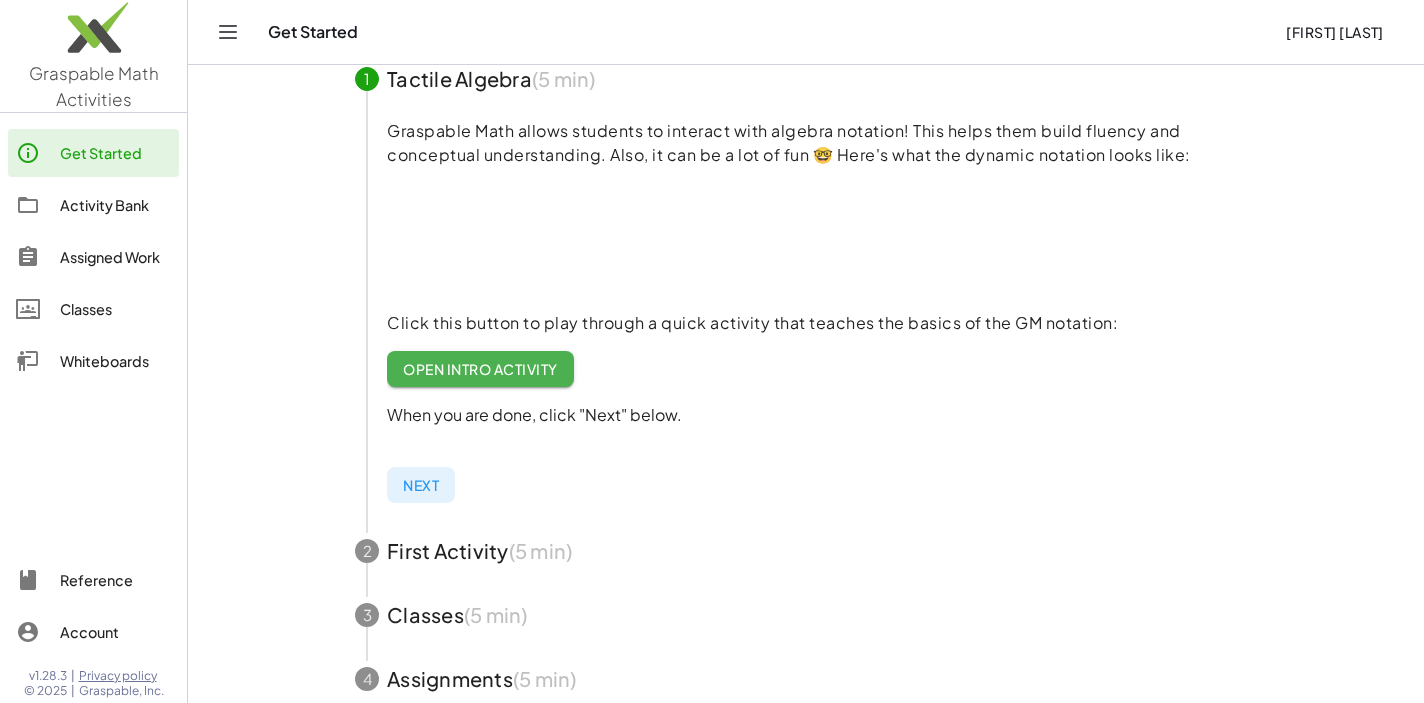 click on "Assigned Work" 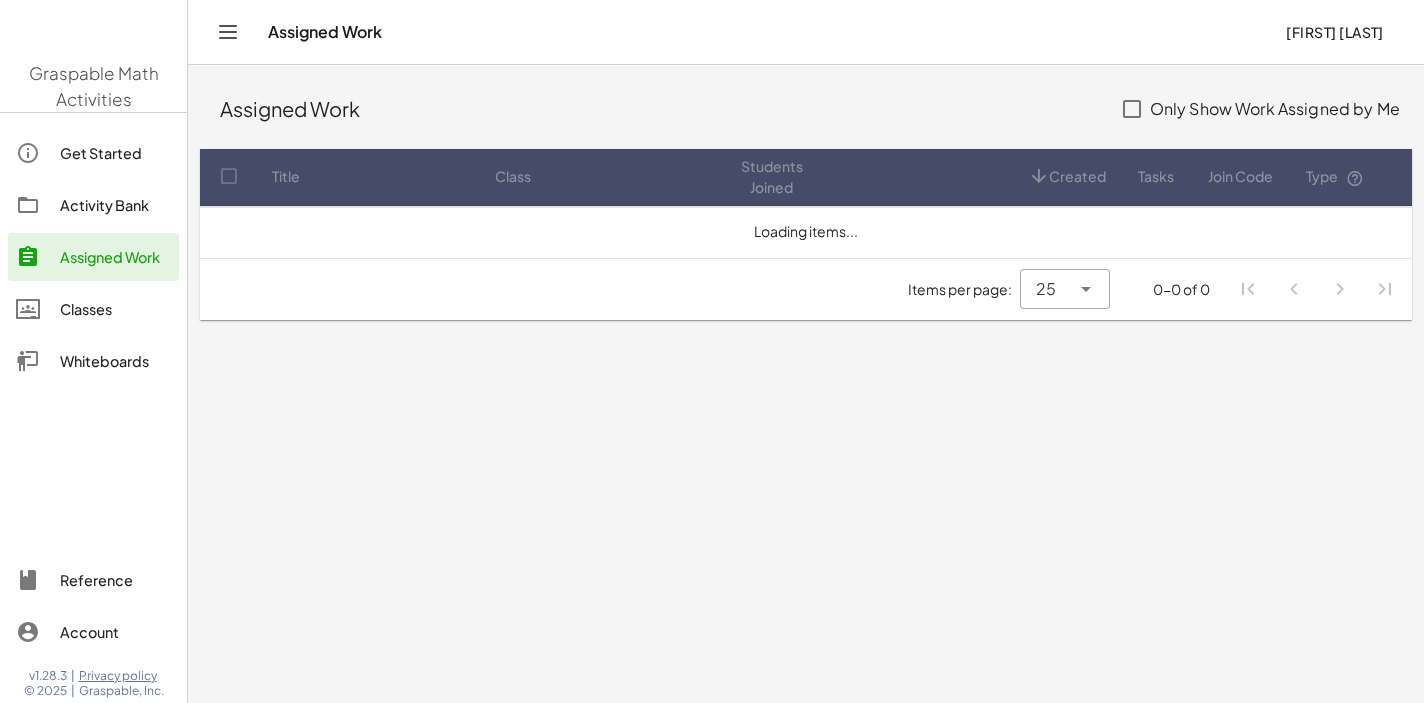 scroll, scrollTop: 0, scrollLeft: 0, axis: both 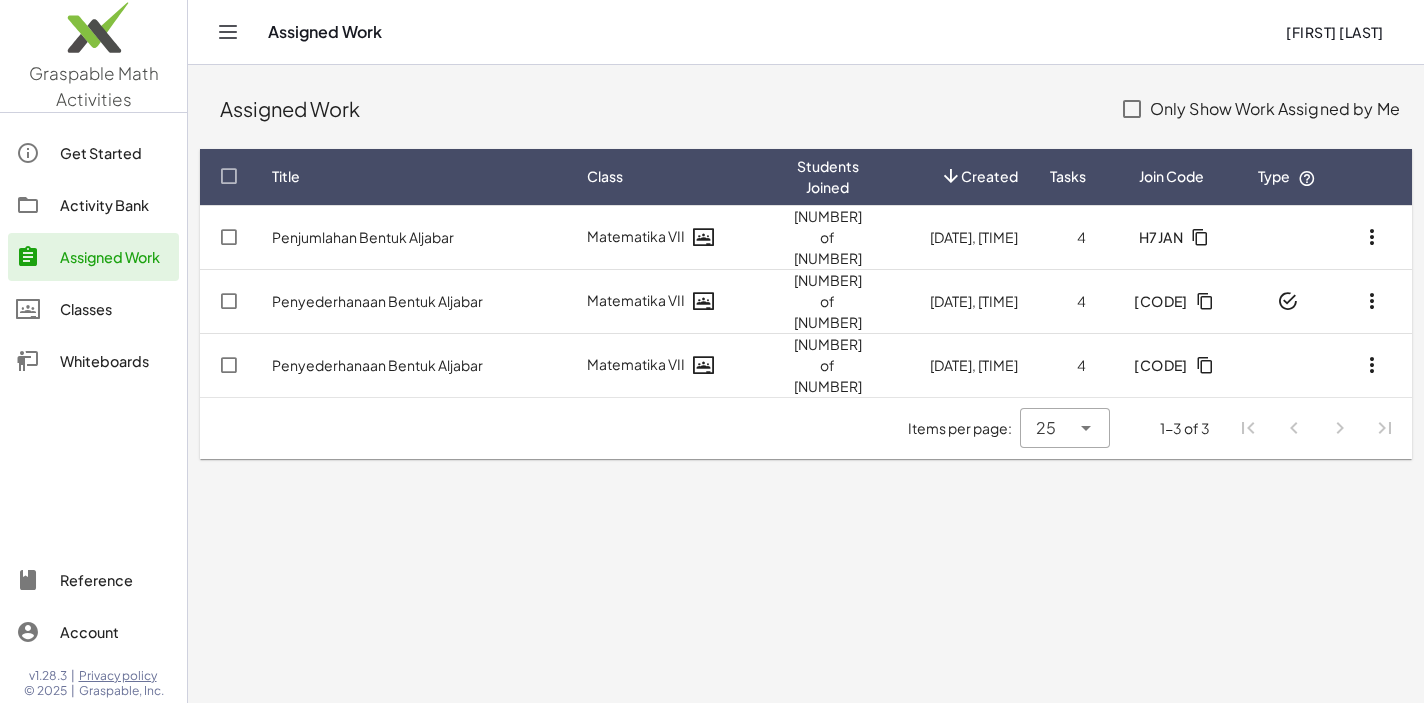 click on "Penyederhanaan Bentuk Aljabar" at bounding box center [377, 301] 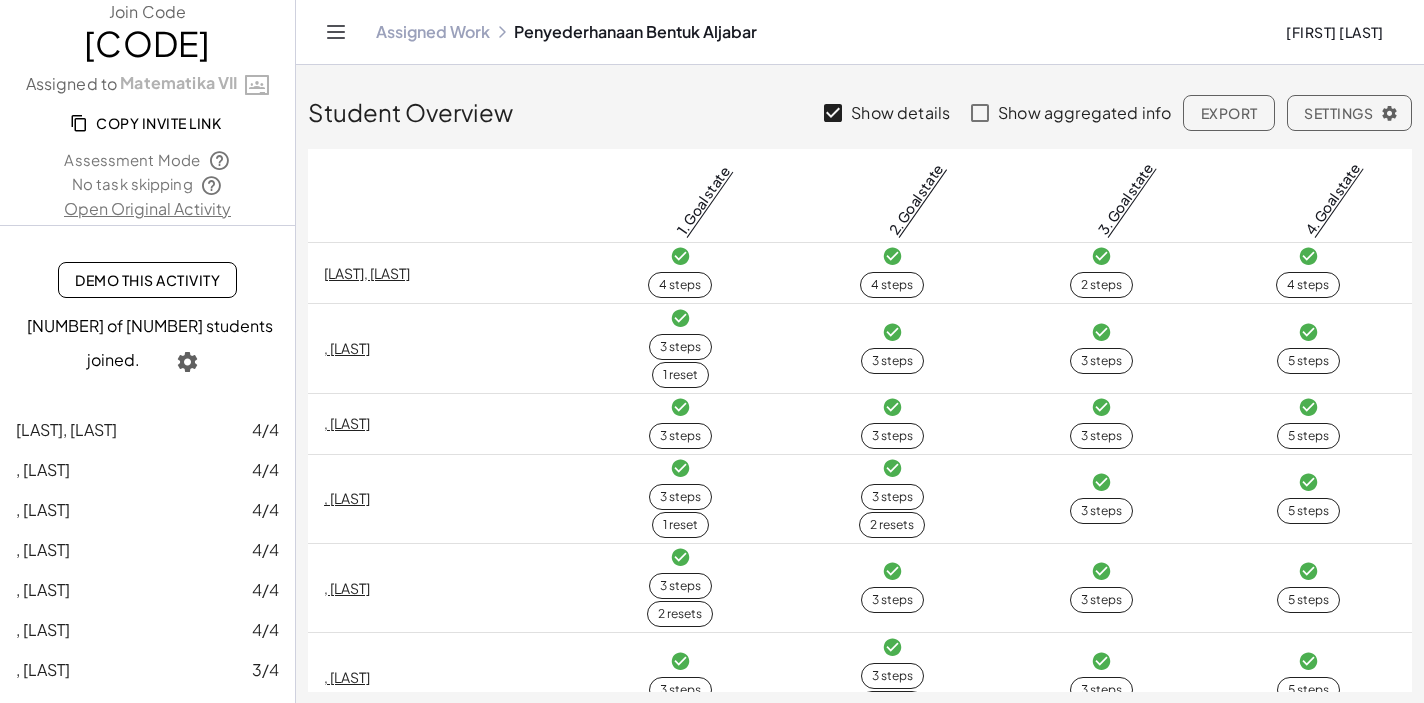 click on "Demo This Activity" 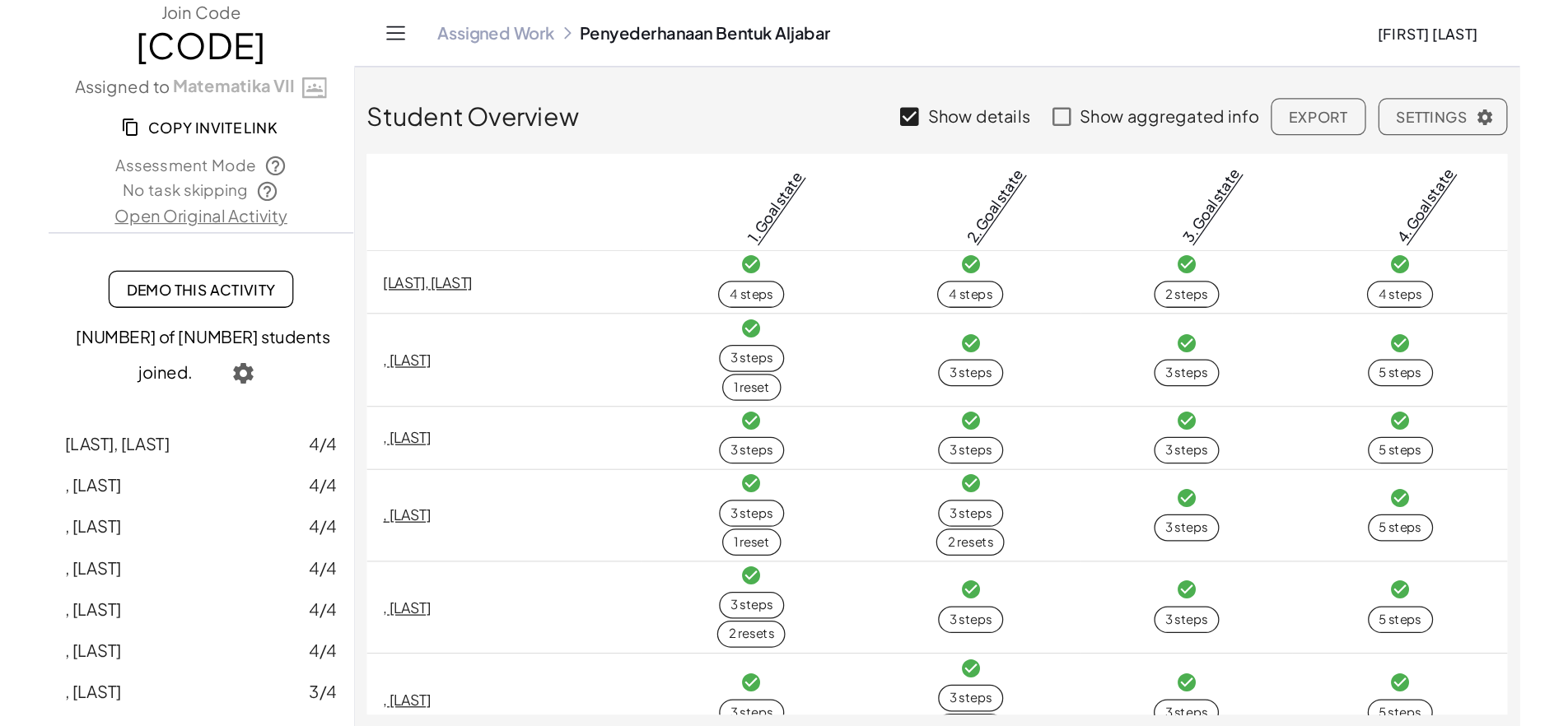 scroll, scrollTop: 1, scrollLeft: 0, axis: vertical 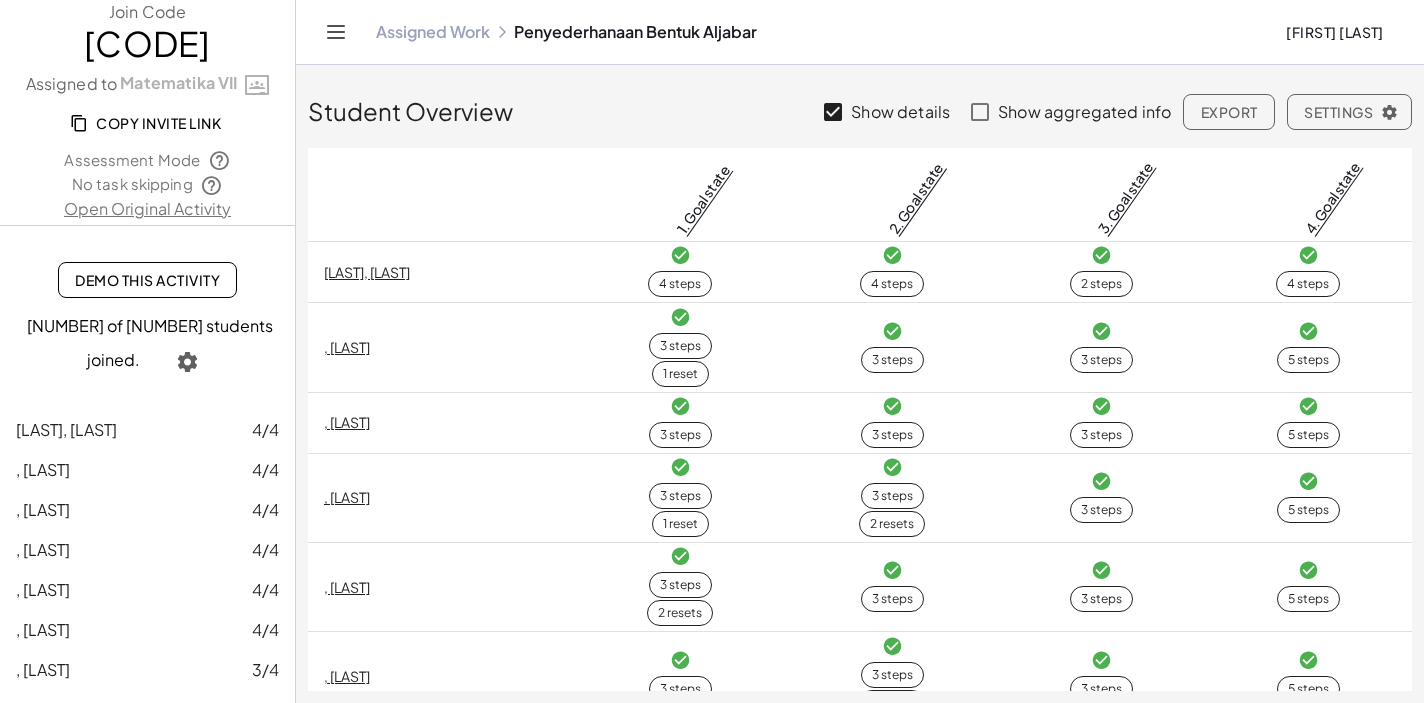 click on "Open Original Activity" at bounding box center [147, 209] 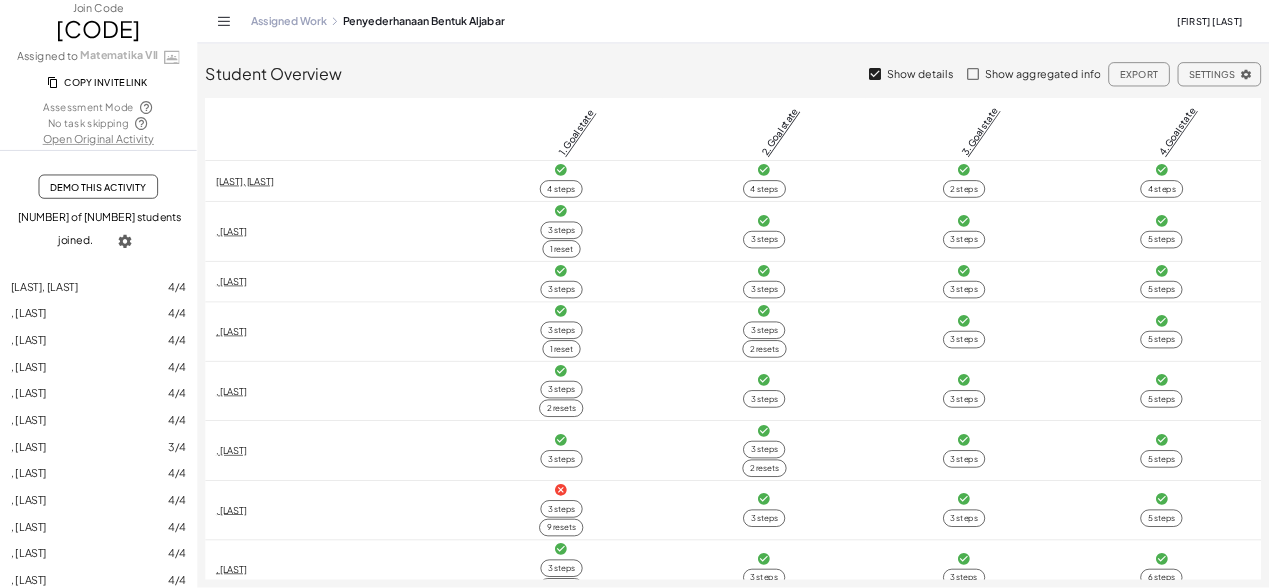 scroll, scrollTop: 0, scrollLeft: 0, axis: both 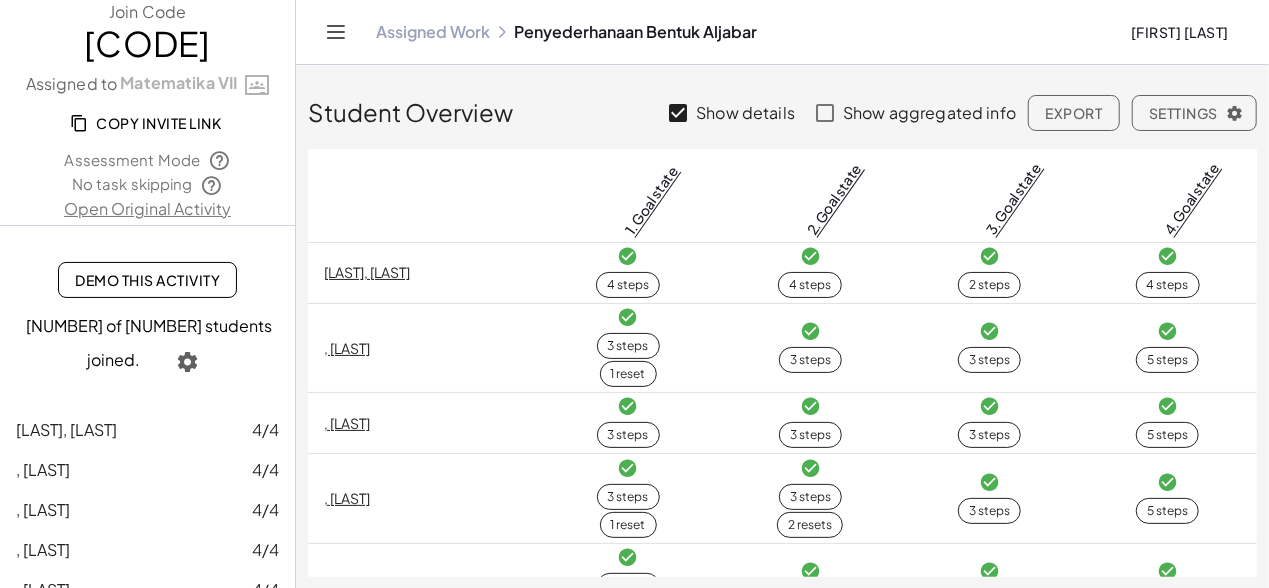 click on "[LAST] [LAST]" 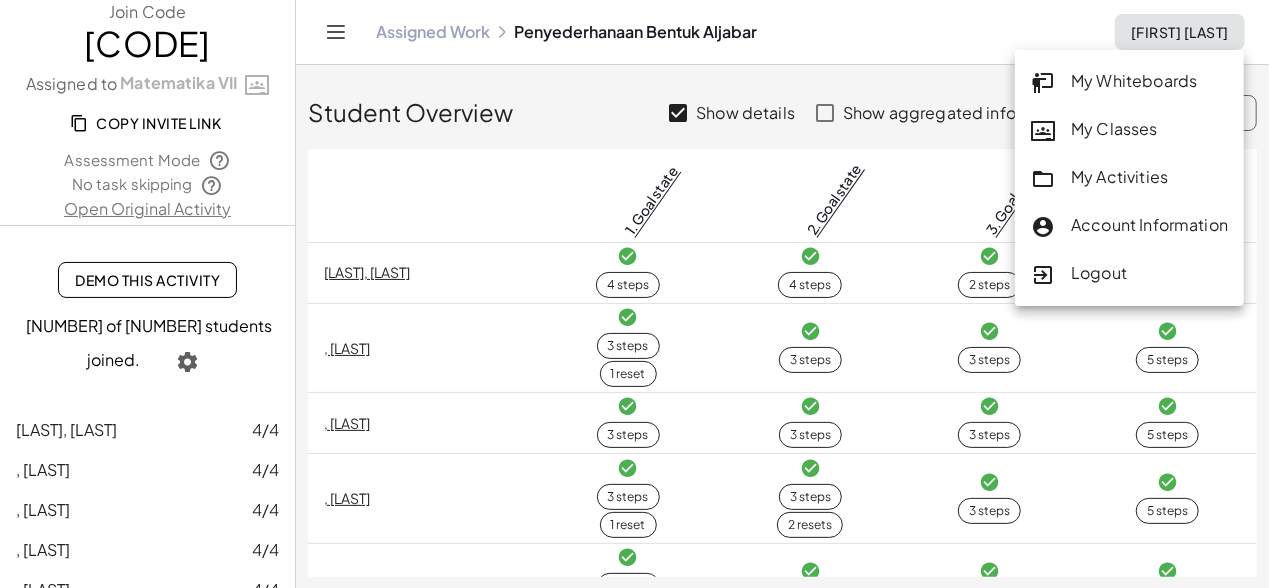 click on "My Activities" 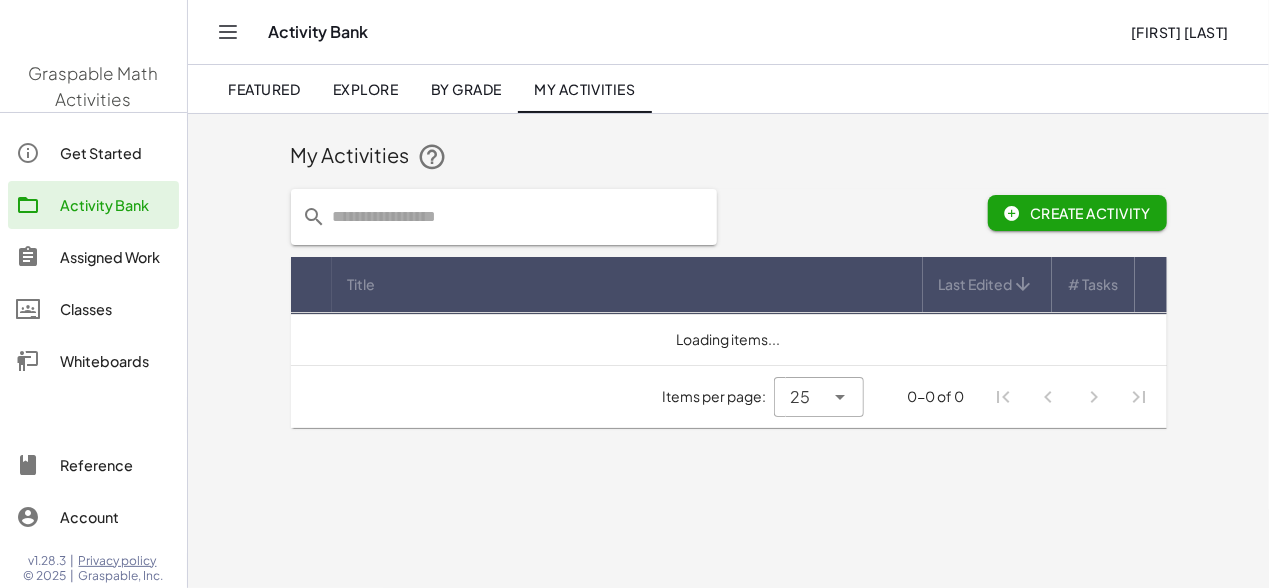 scroll, scrollTop: 0, scrollLeft: 0, axis: both 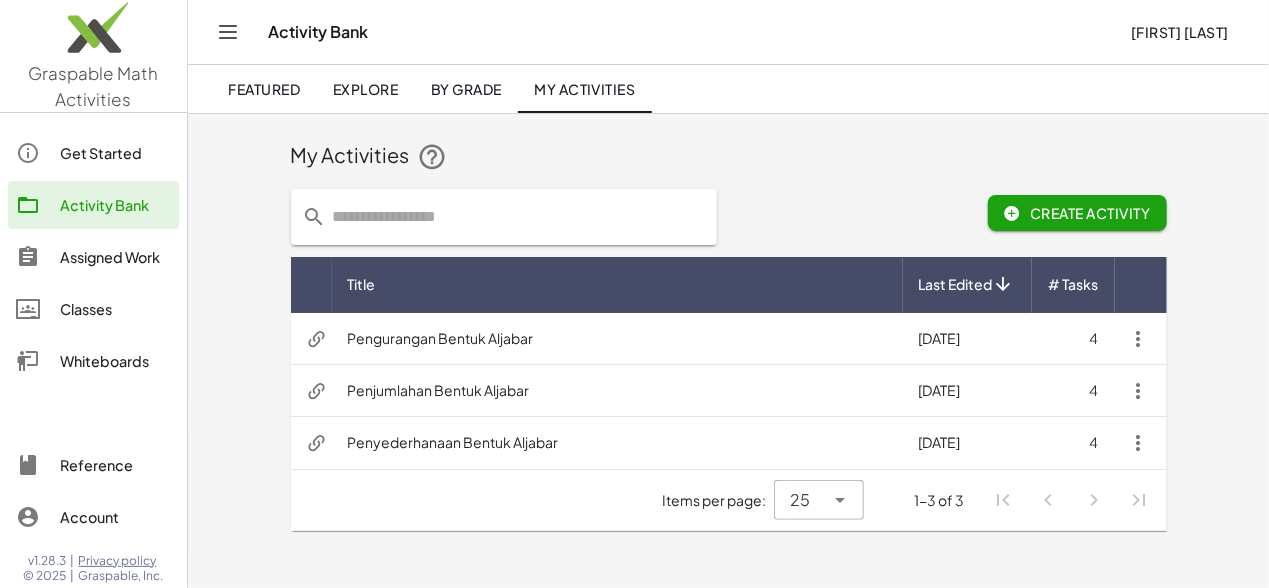 click on "Assigned Work" 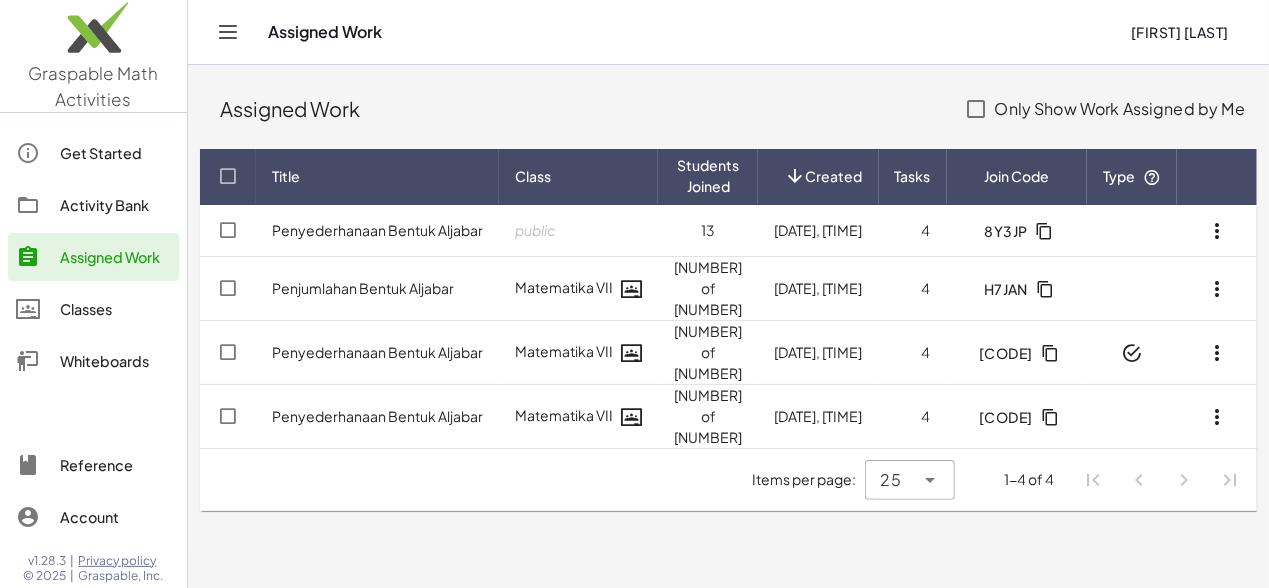 click on "Activity Bank" 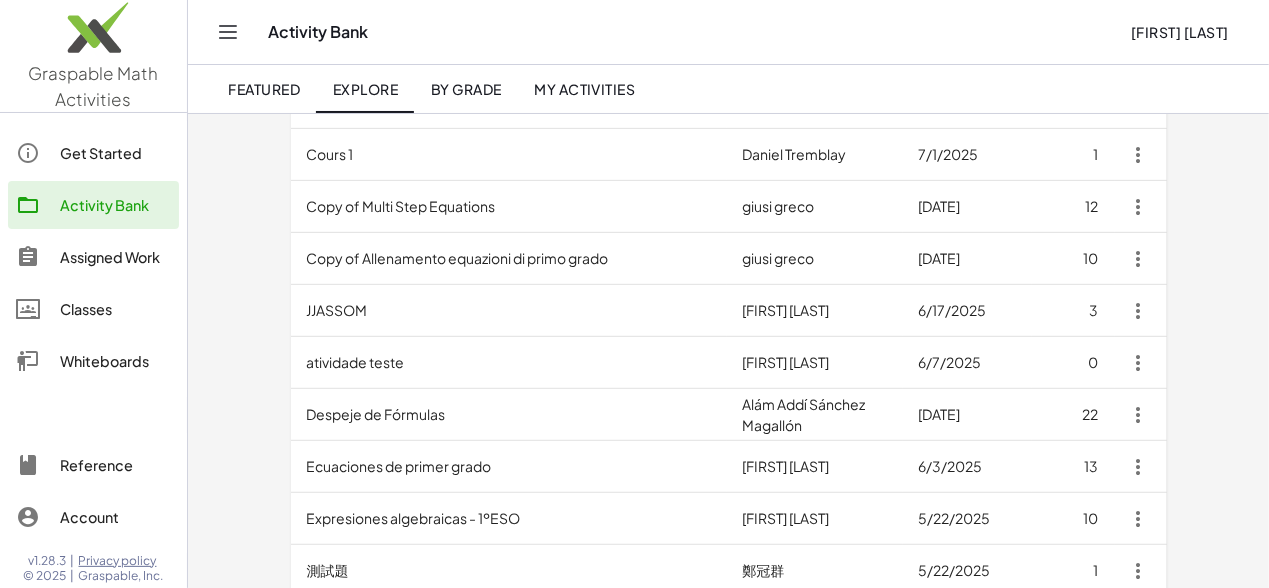 scroll, scrollTop: 0, scrollLeft: 0, axis: both 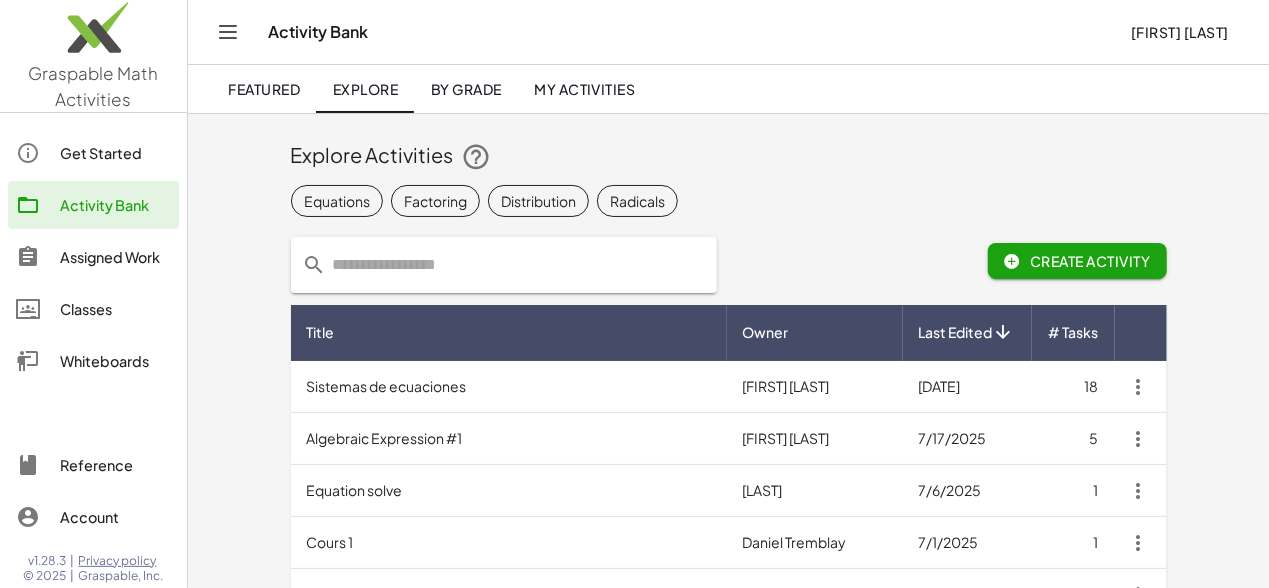 click on "Featured" 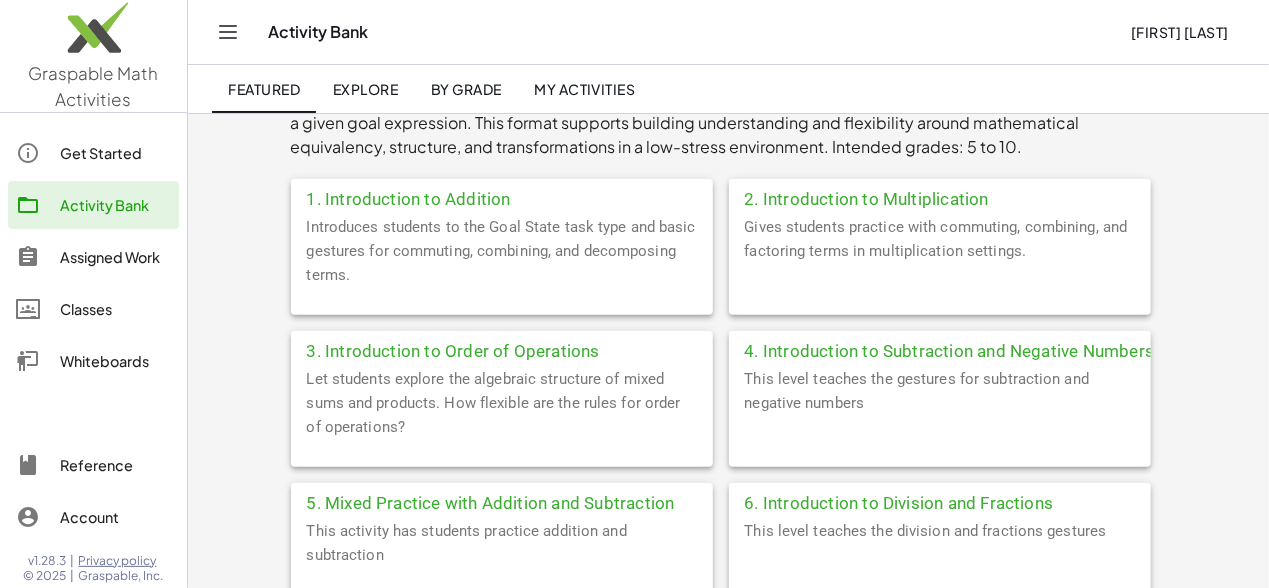 scroll, scrollTop: 451, scrollLeft: 0, axis: vertical 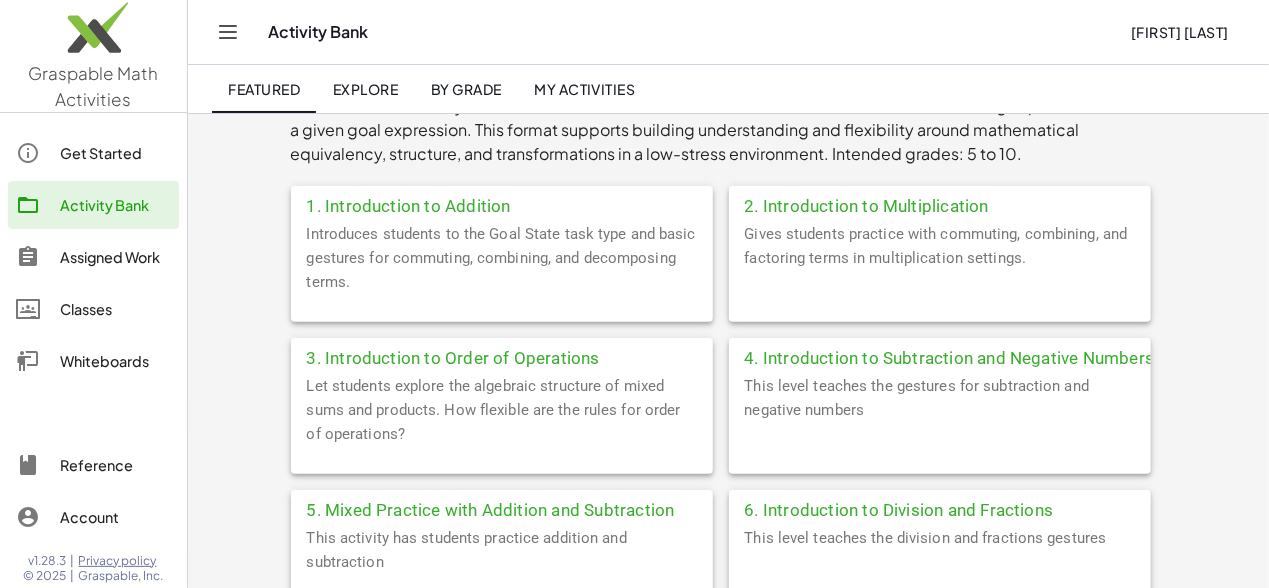 click on "Introduces students to the Goal State task type and basic gestures for commuting, combining, and decomposing terms." 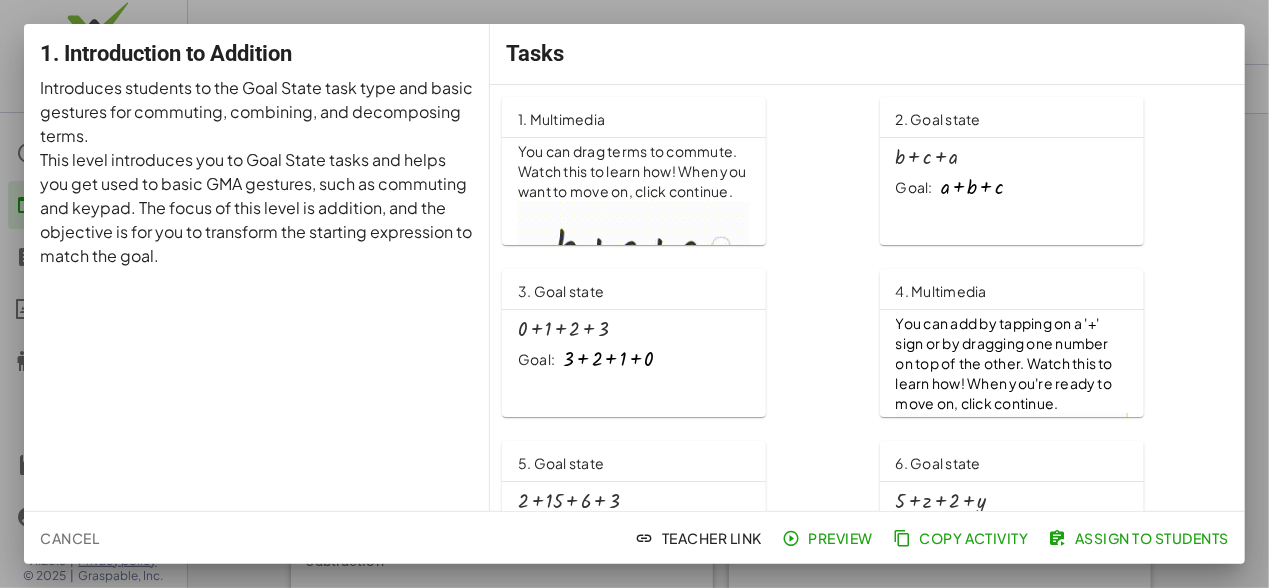 scroll, scrollTop: 0, scrollLeft: 0, axis: both 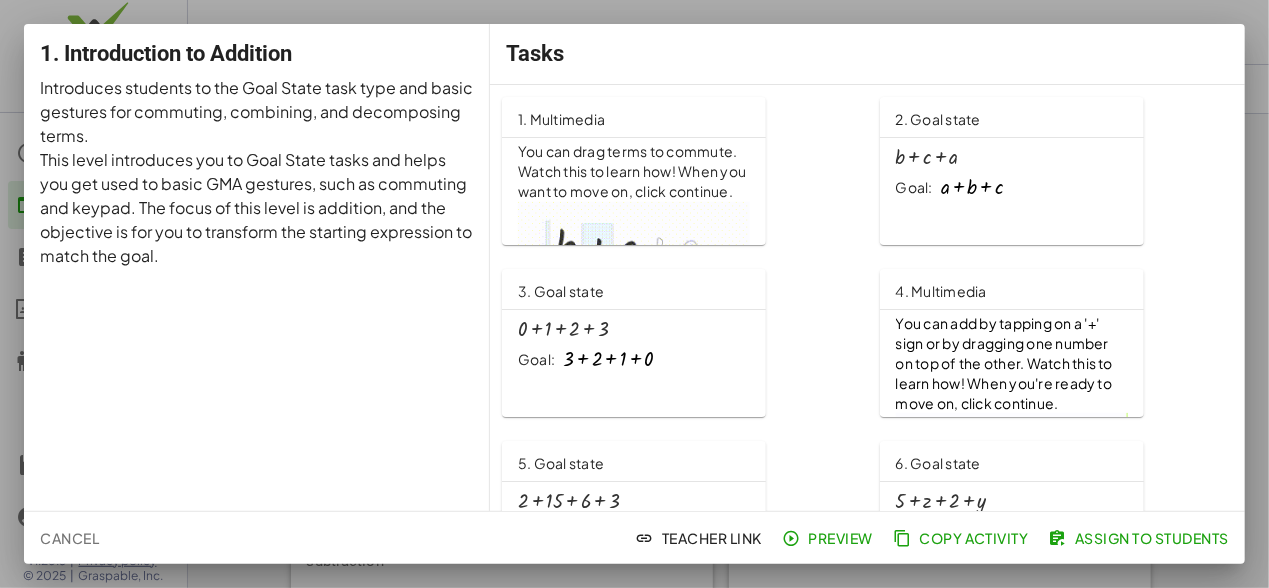 click at bounding box center (634, 294) 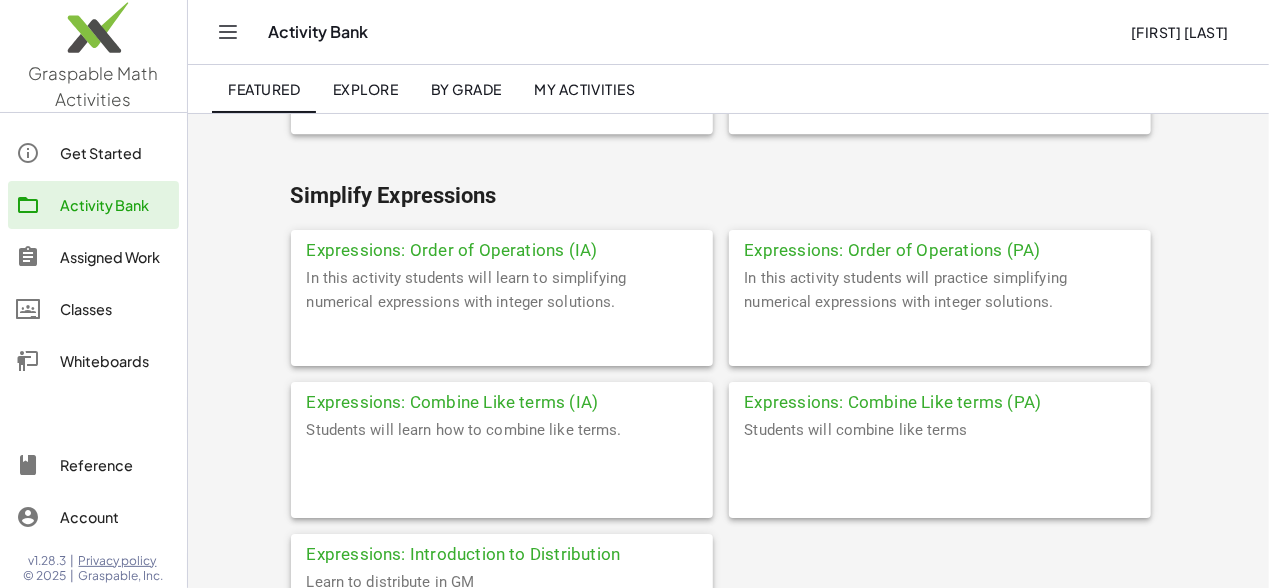 scroll, scrollTop: 6904, scrollLeft: 0, axis: vertical 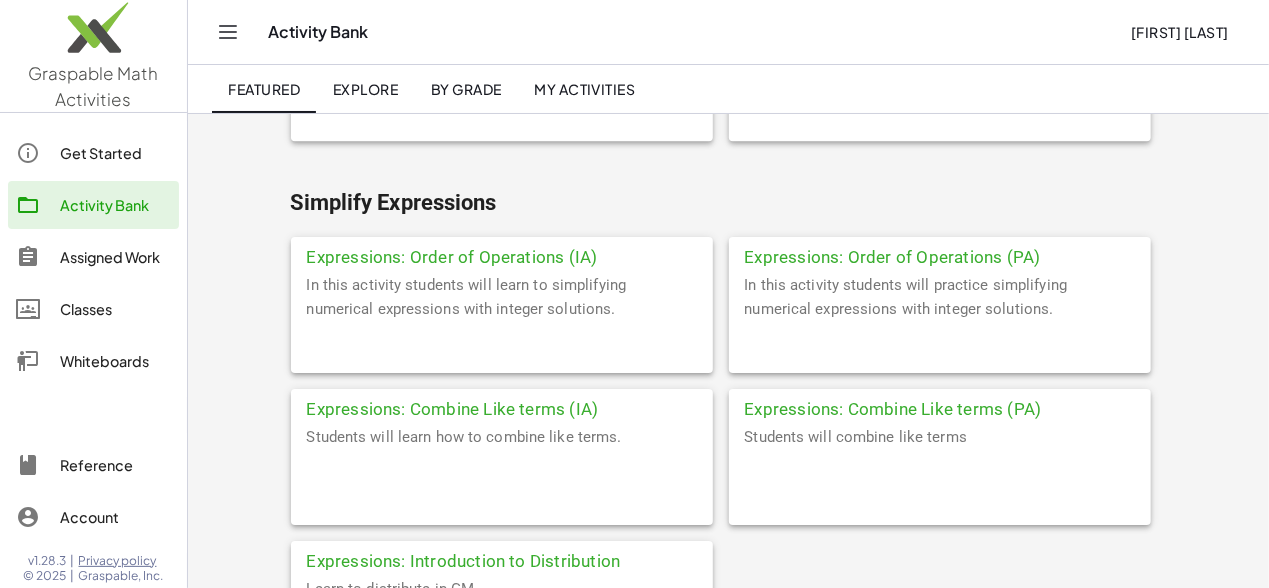 click on "In this activity students will learn to simplifying numerical expressions with integer solutions." 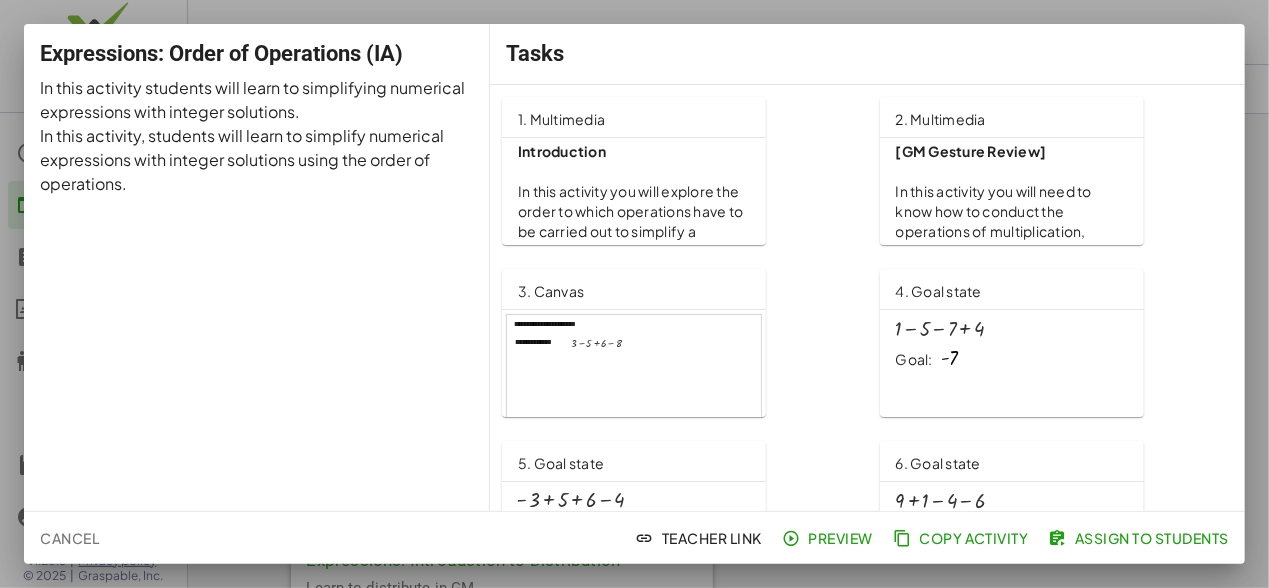 scroll, scrollTop: 0, scrollLeft: 0, axis: both 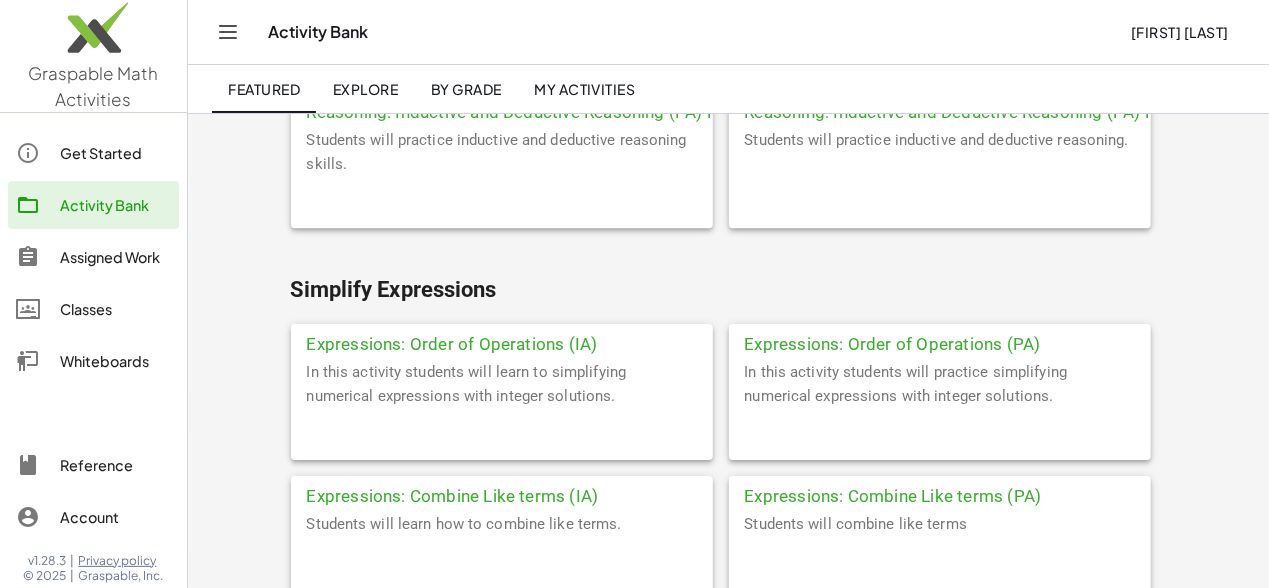 click on "In this activity students will practice simplifying numerical expressions with integer solutions." 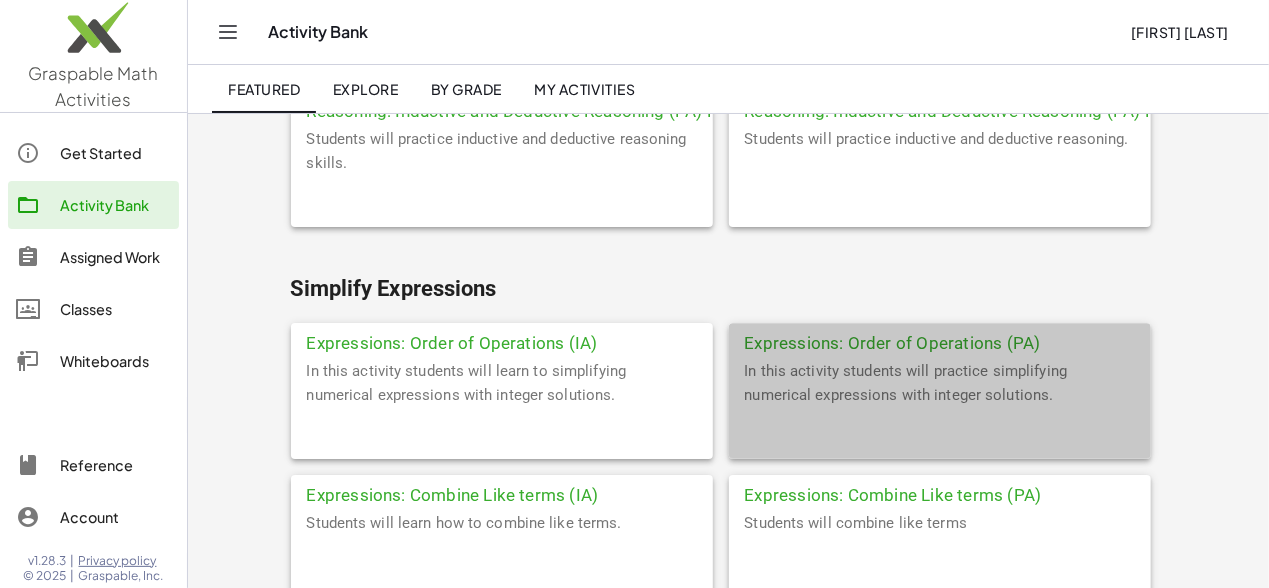 scroll, scrollTop: 0, scrollLeft: 0, axis: both 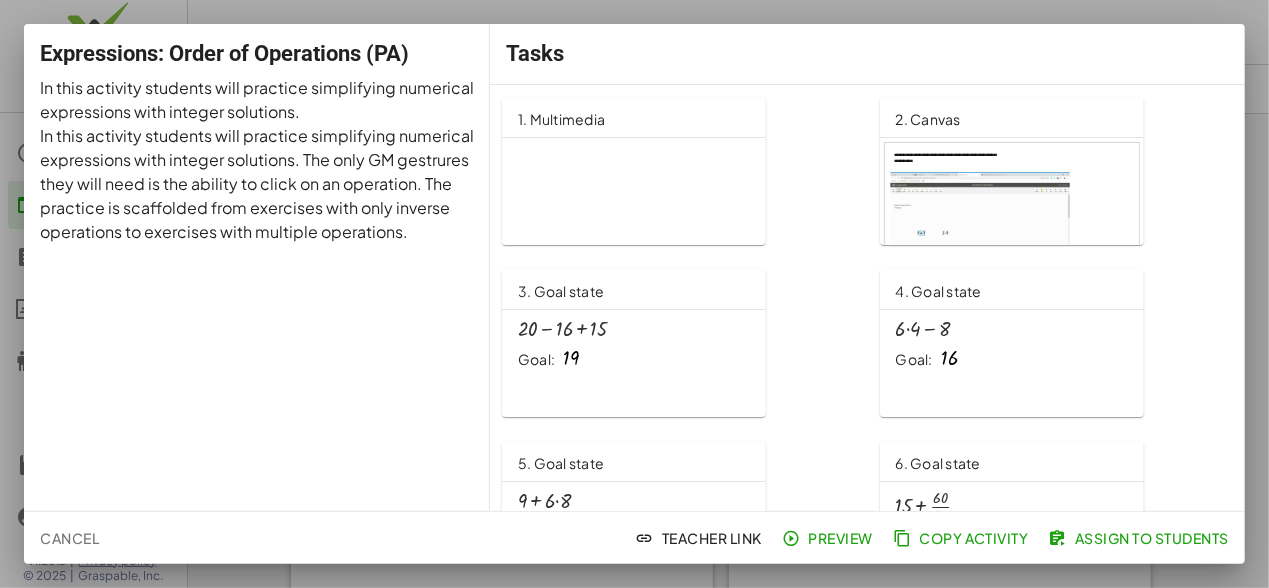 click on "Cancel" 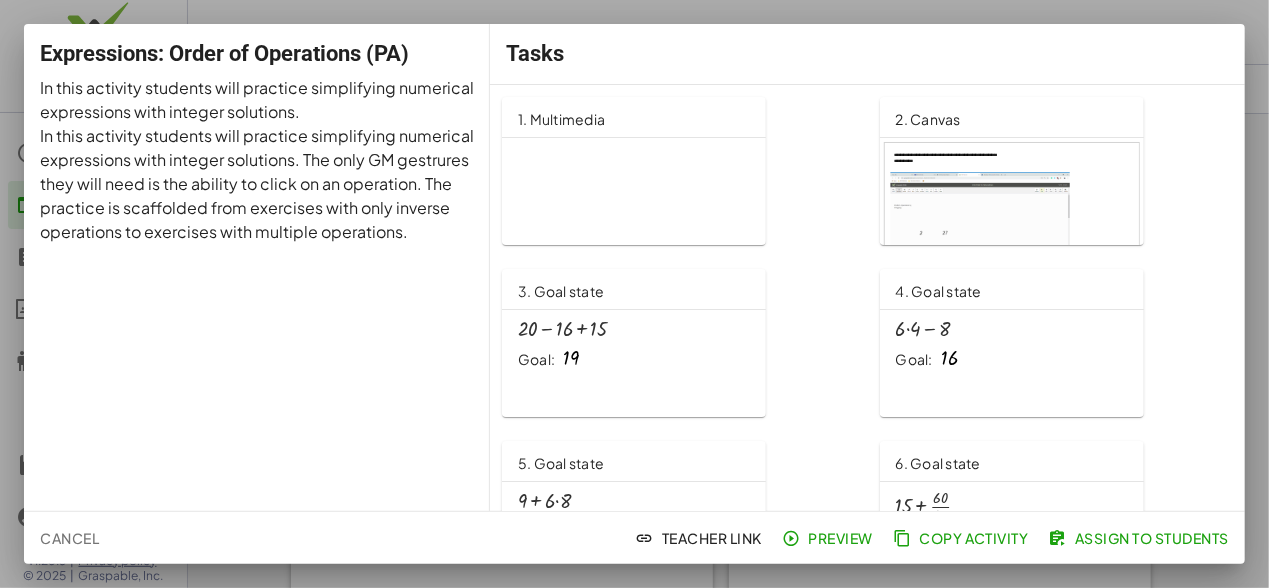 scroll, scrollTop: 6817, scrollLeft: 0, axis: vertical 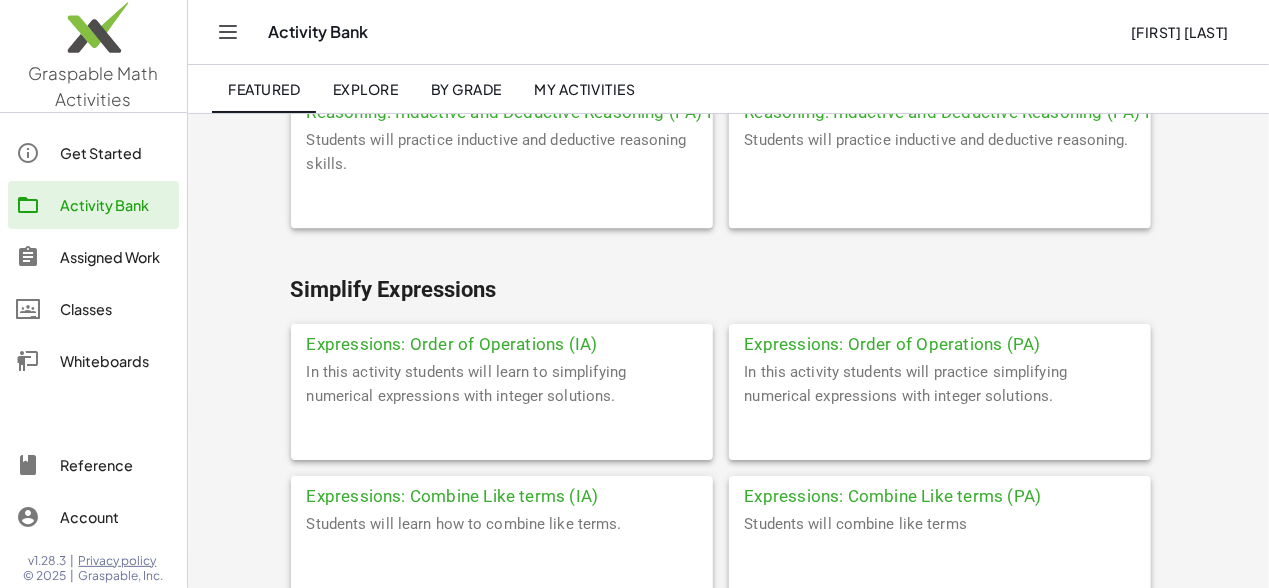 click on "My Activities" 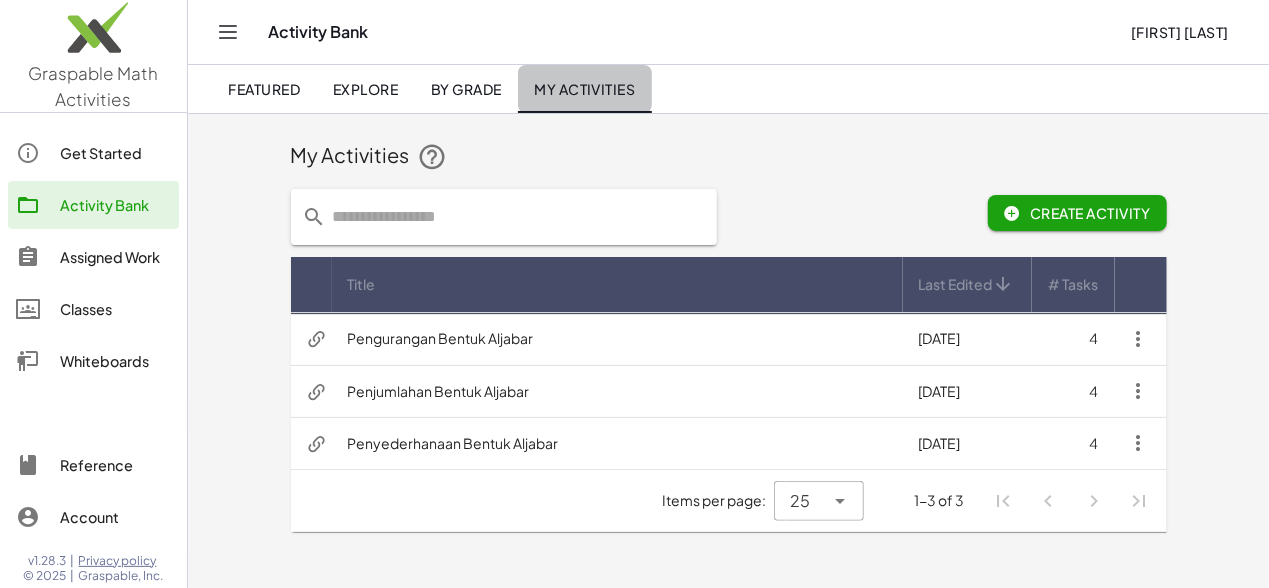 scroll, scrollTop: 0, scrollLeft: 0, axis: both 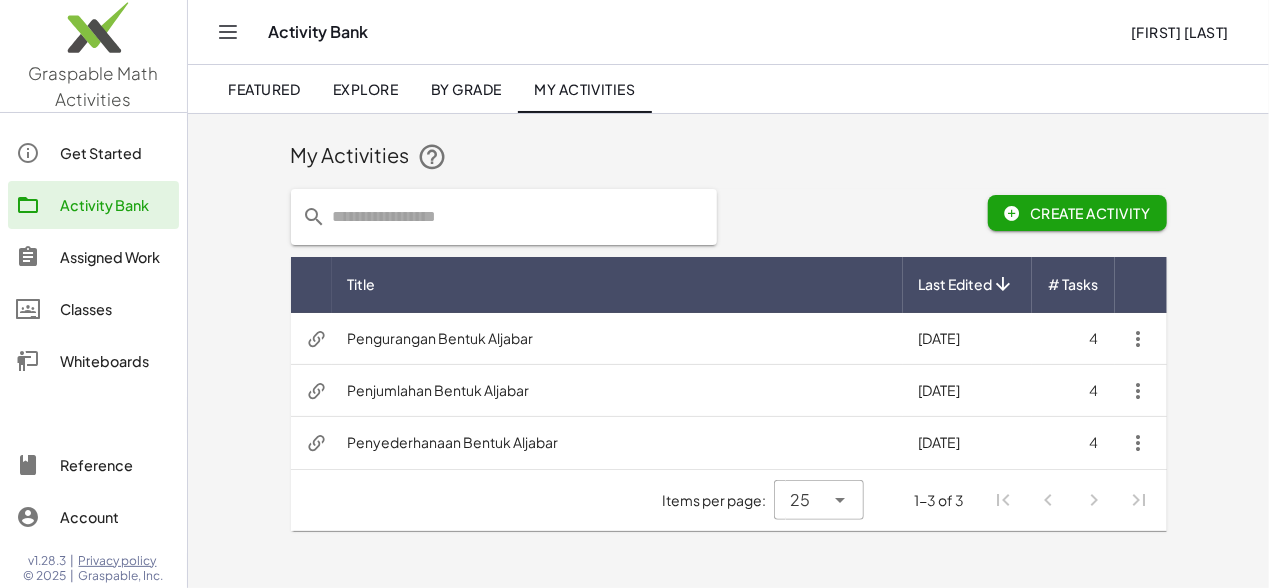 click on "Explore" 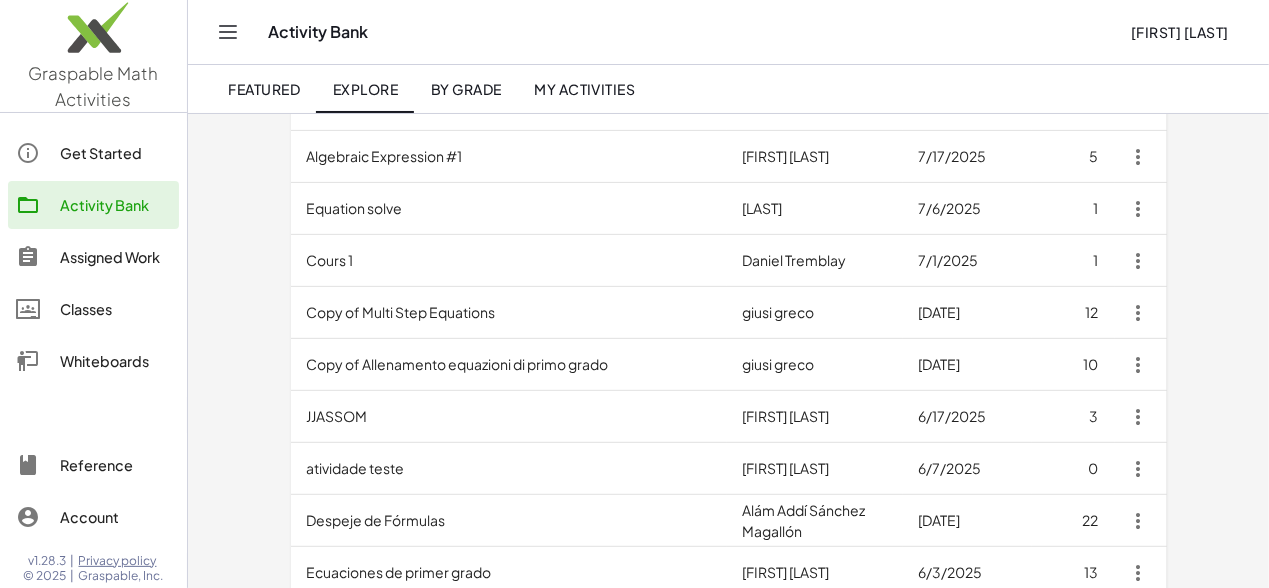 scroll, scrollTop: 281, scrollLeft: 0, axis: vertical 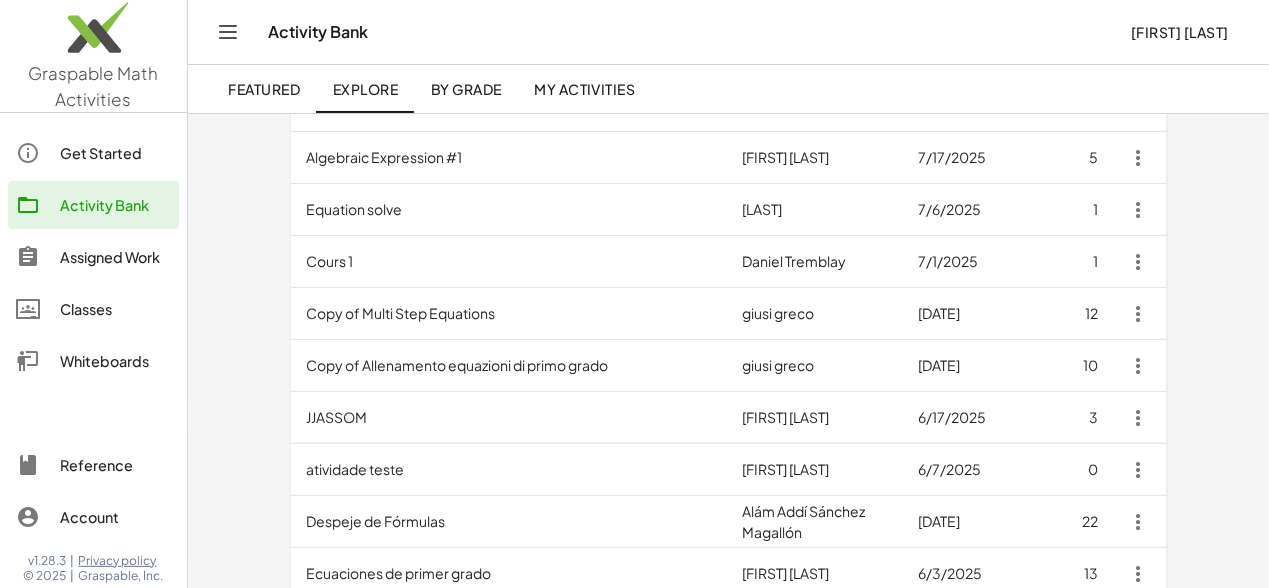 click on "Featured" 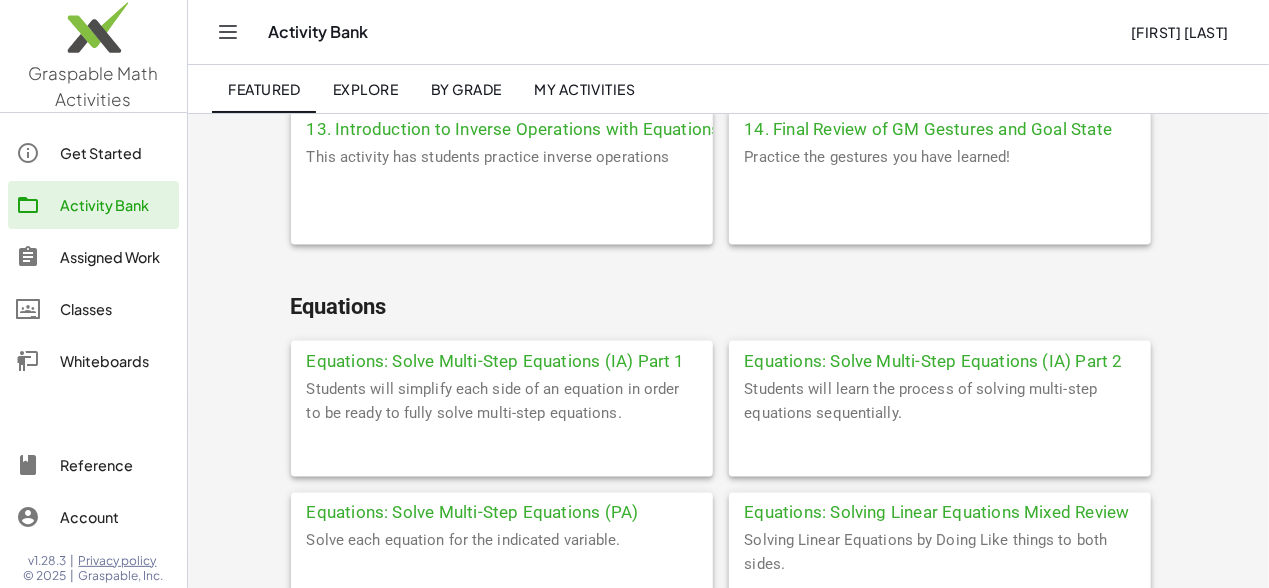 scroll, scrollTop: 1481, scrollLeft: 0, axis: vertical 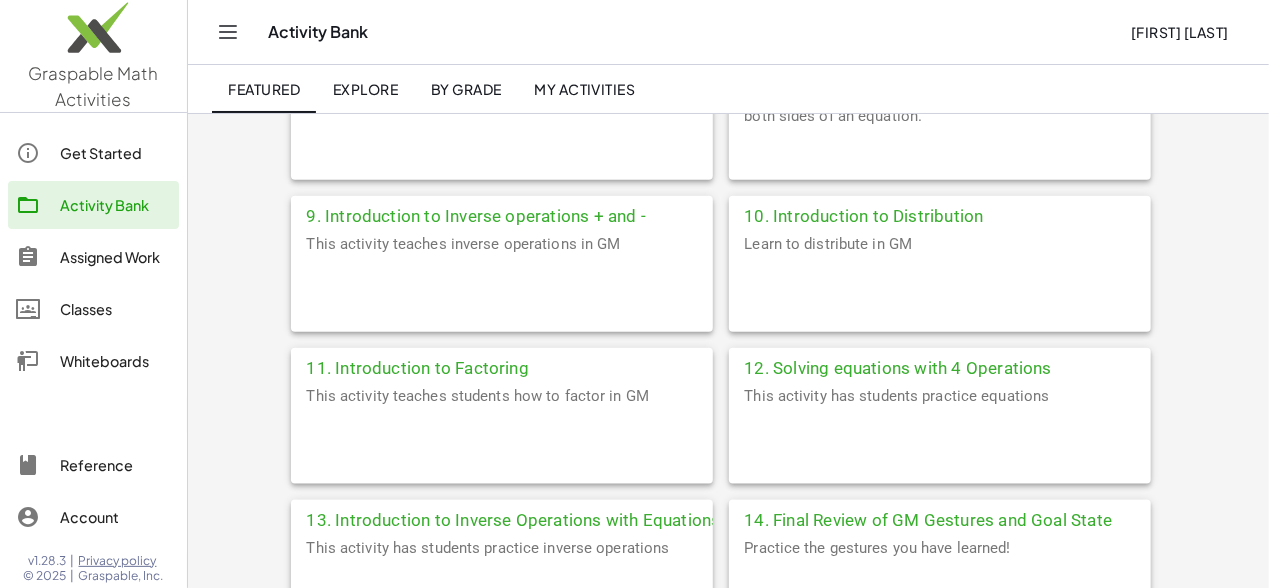 click on "My Activities" 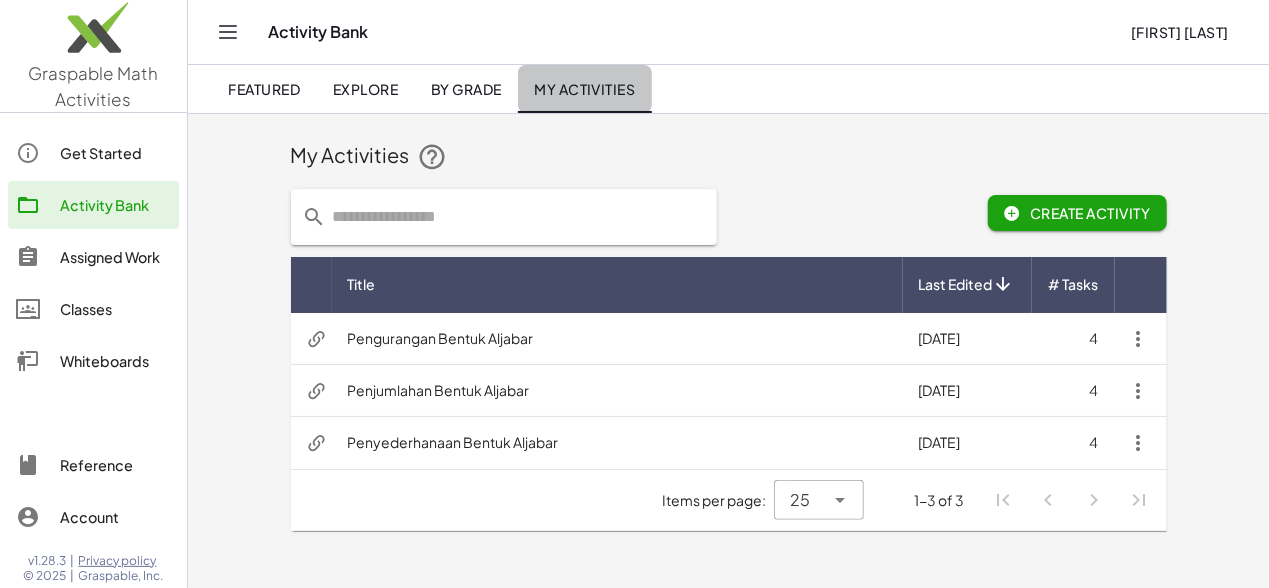 scroll, scrollTop: 0, scrollLeft: 0, axis: both 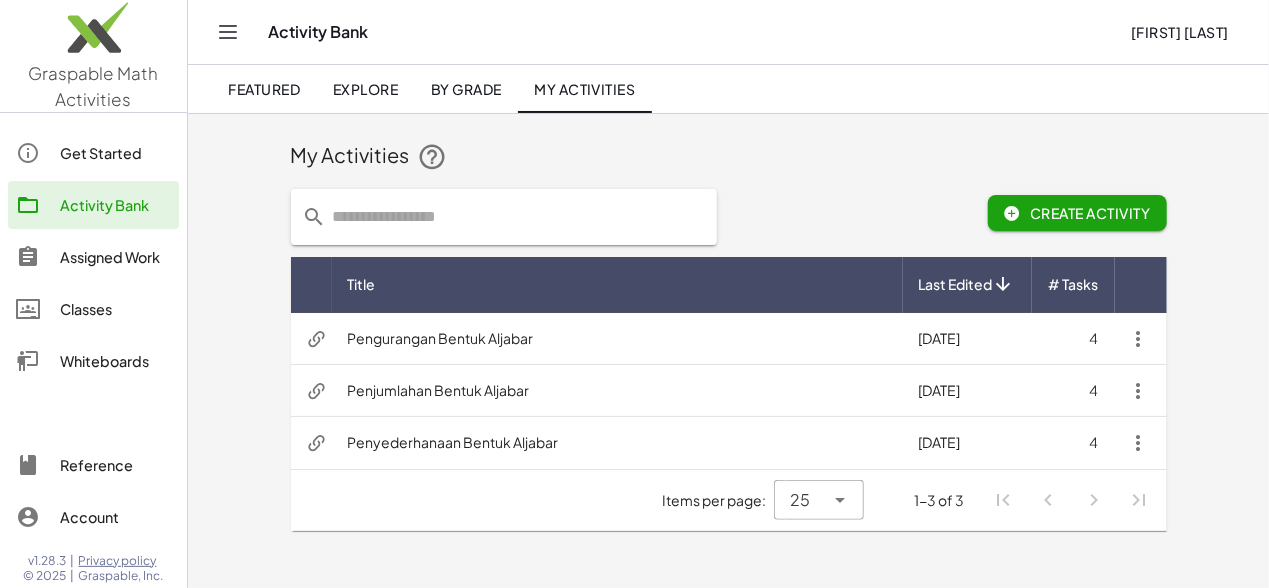 click on "Penjumlahan Bentuk Aljabar" at bounding box center (617, 391) 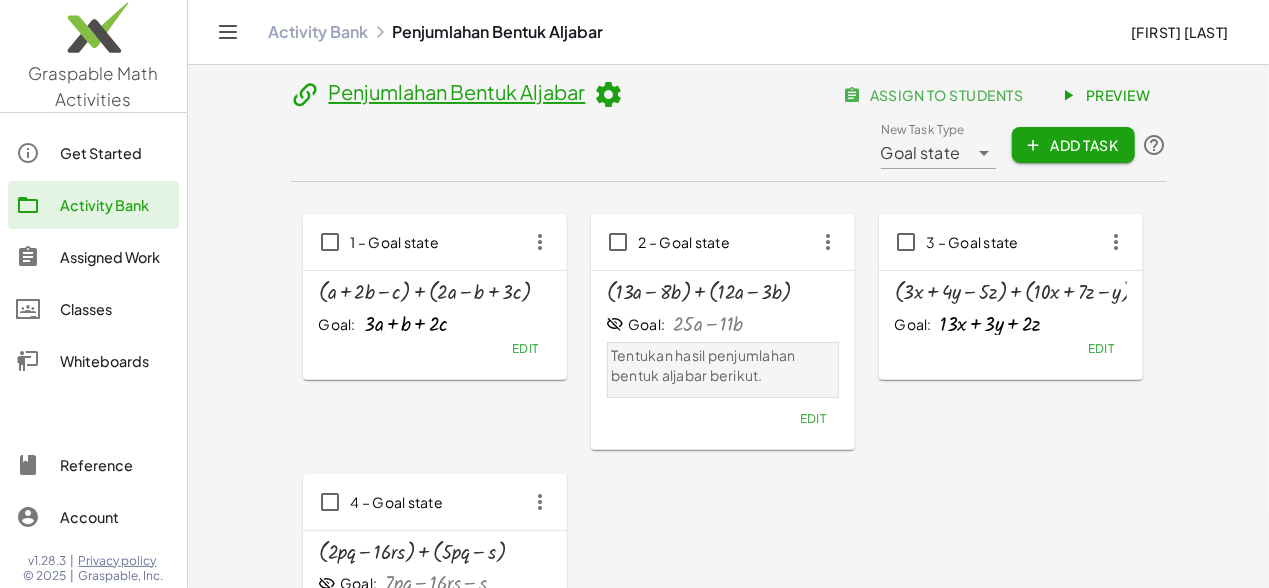 click on "assign to students" 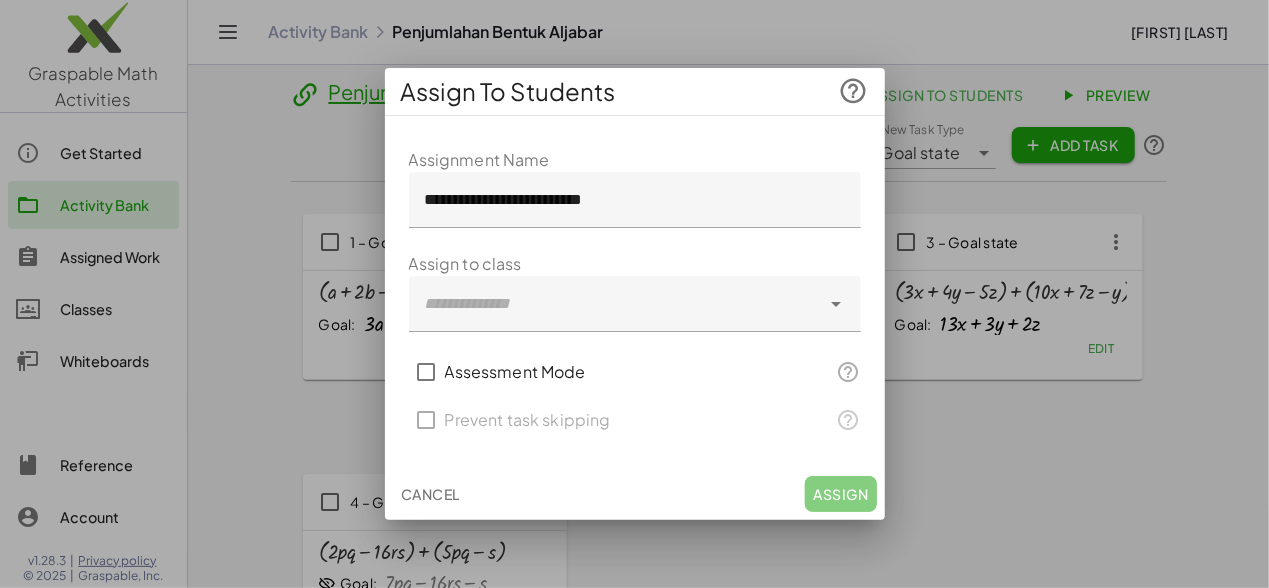 click 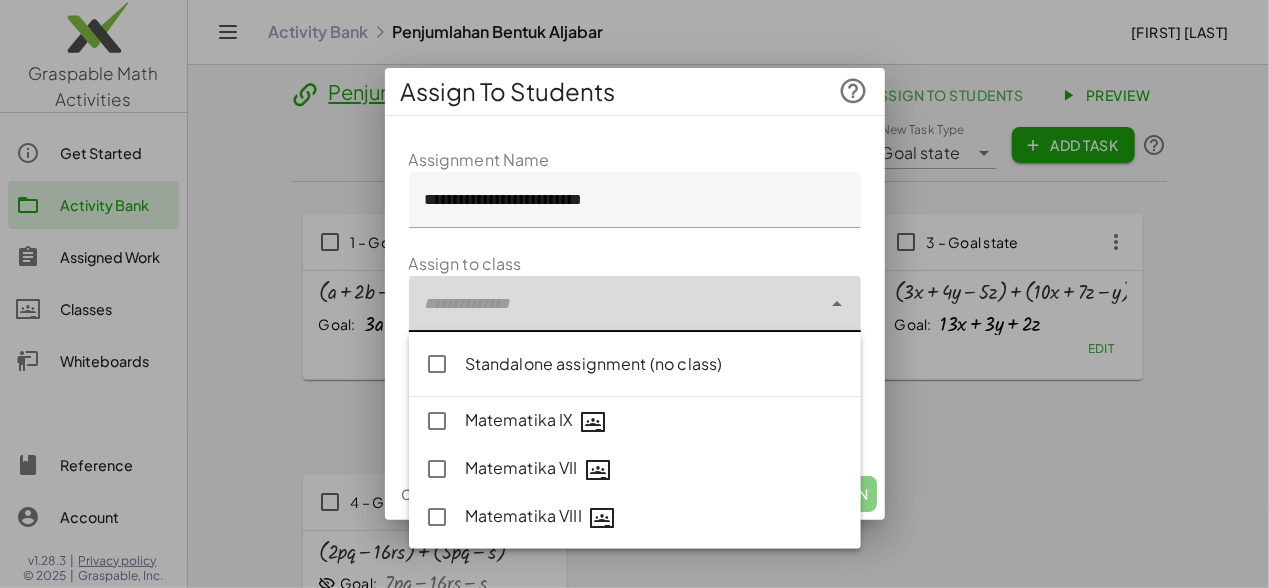 click on "Standalone assignment (no class)" 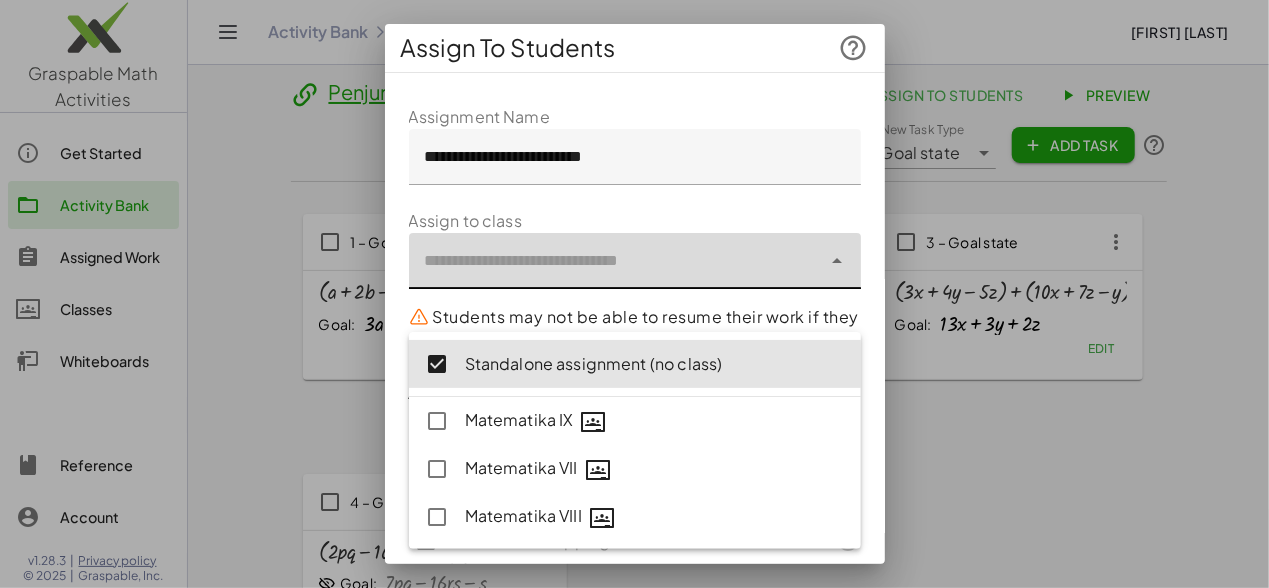click on "**********" at bounding box center [635, 335] 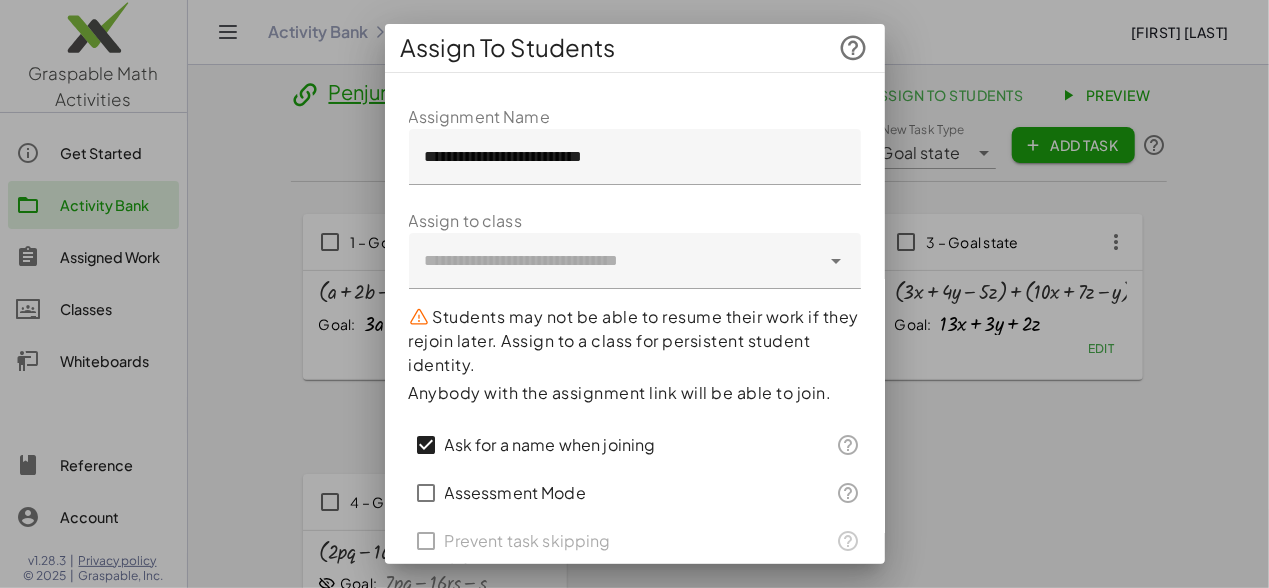 scroll, scrollTop: 76, scrollLeft: 0, axis: vertical 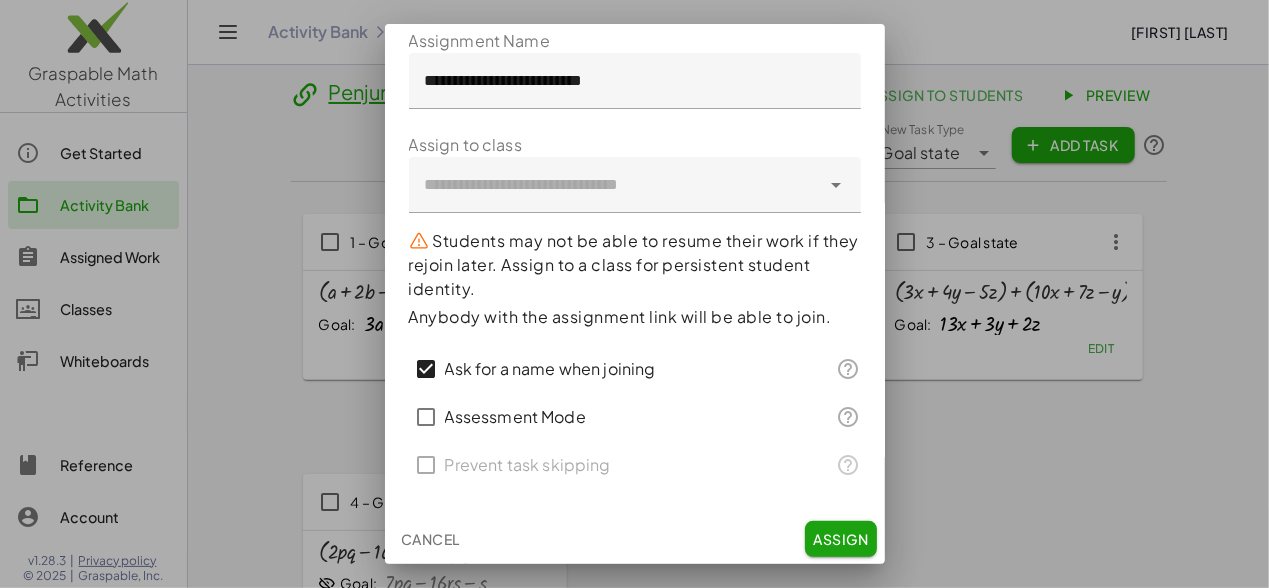 click on "Assign" 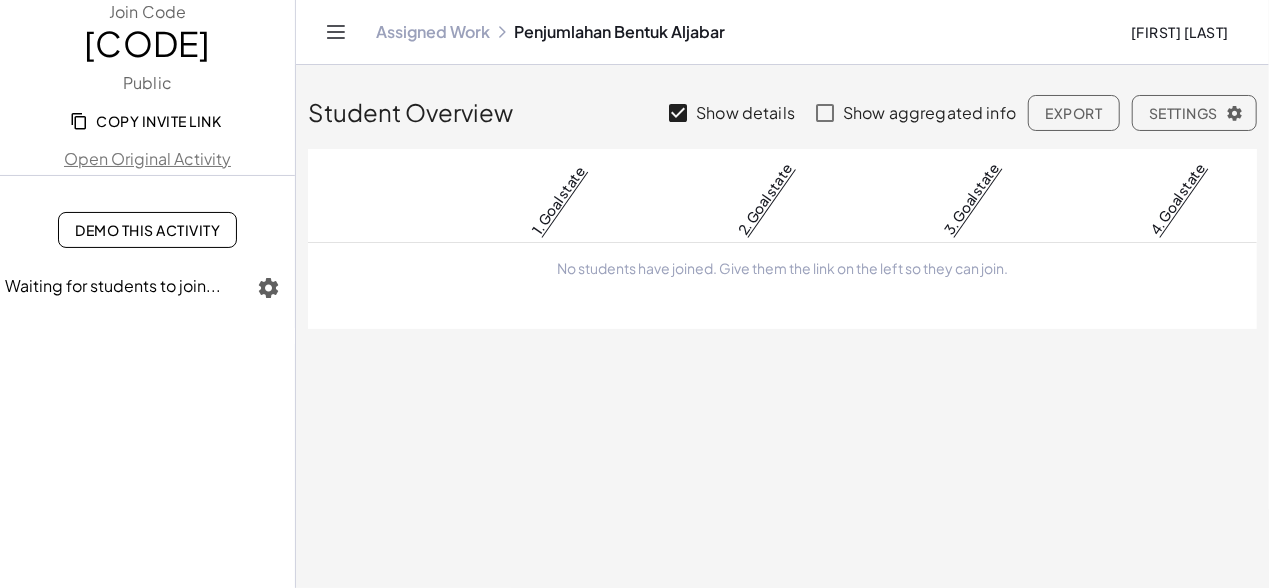 click on "Copy Invite Link" 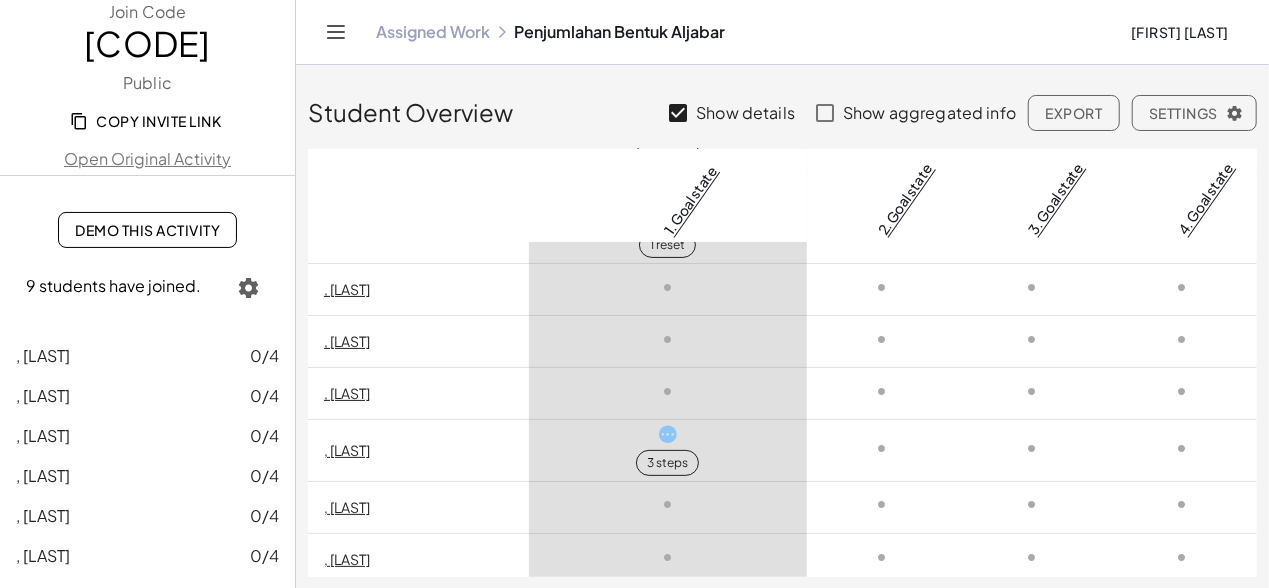 scroll, scrollTop: 225, scrollLeft: 0, axis: vertical 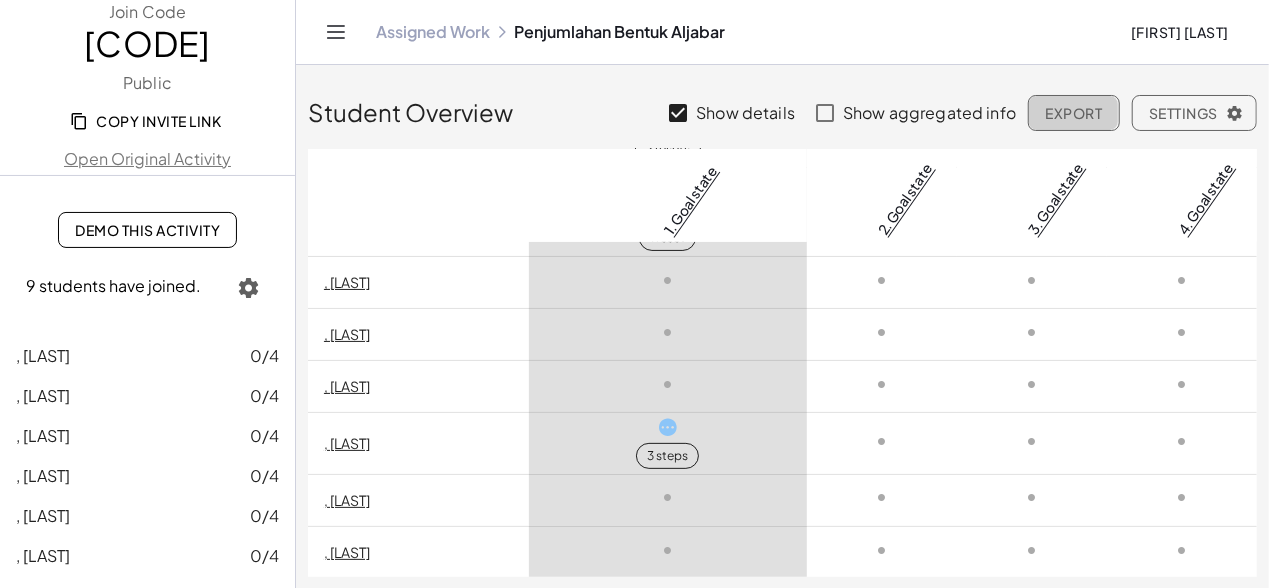 click on "Export" 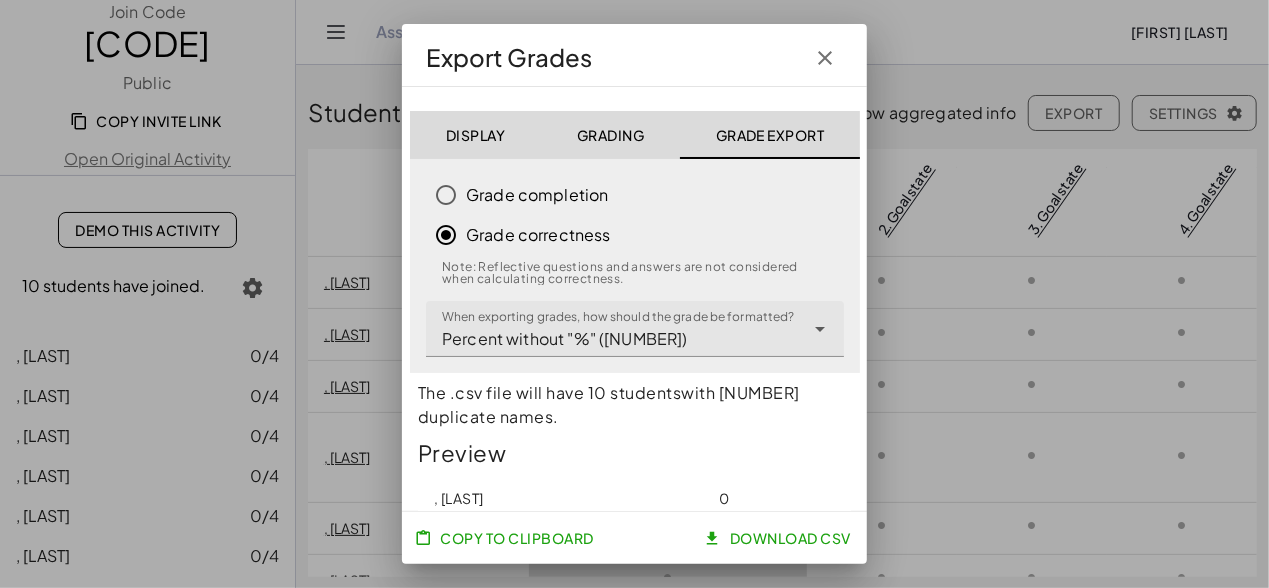 click on "Grading" 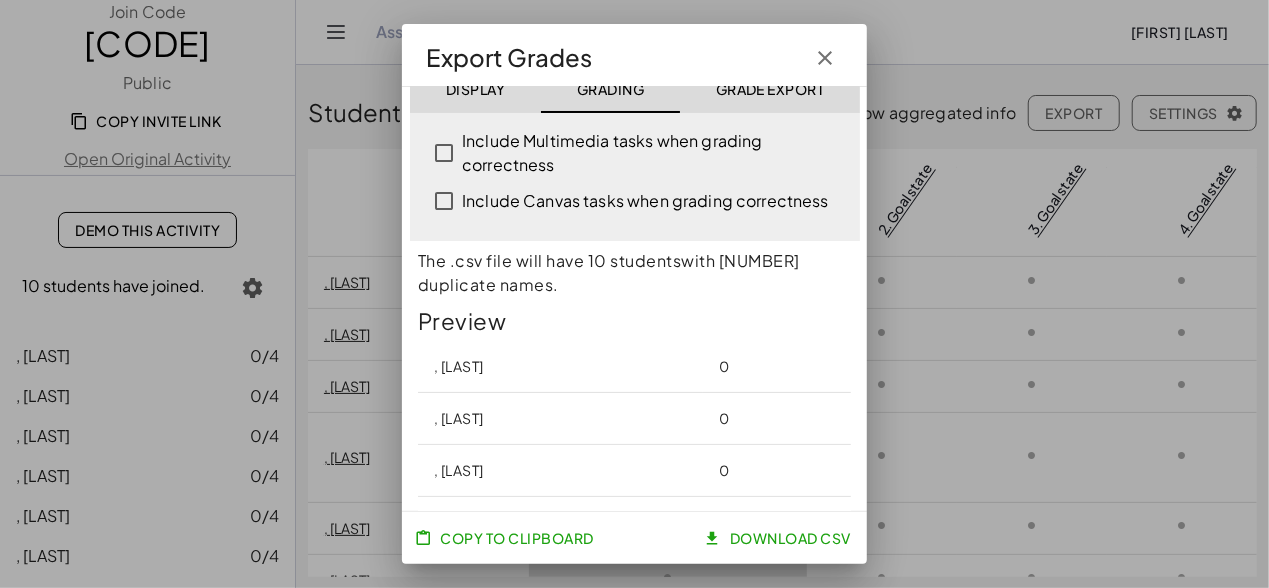 scroll, scrollTop: 54, scrollLeft: 0, axis: vertical 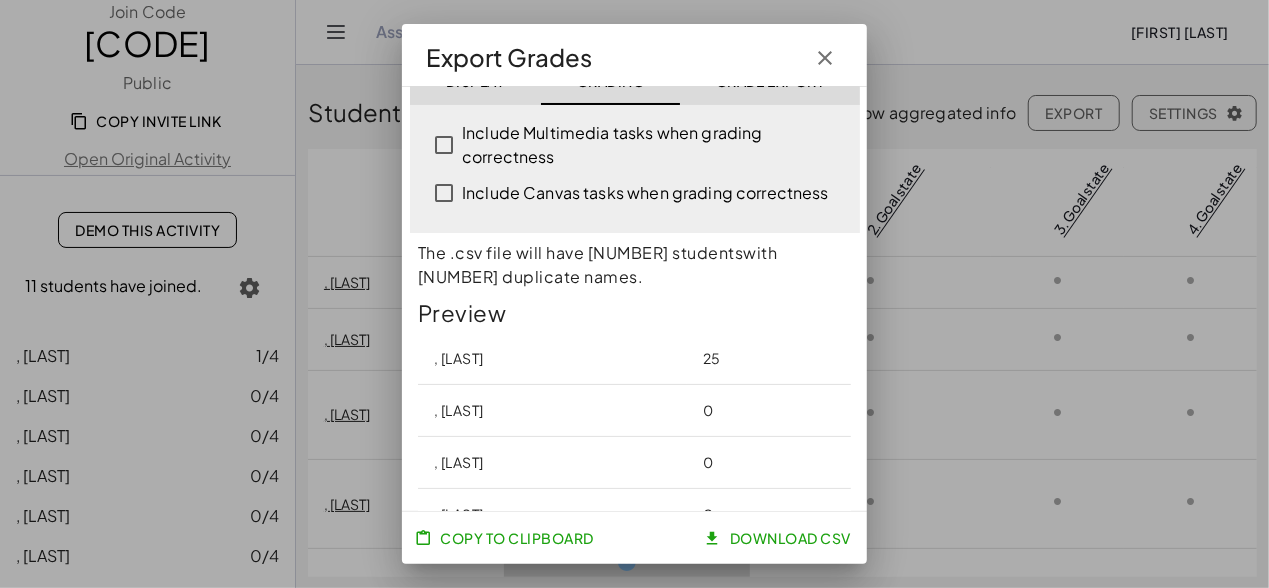 click 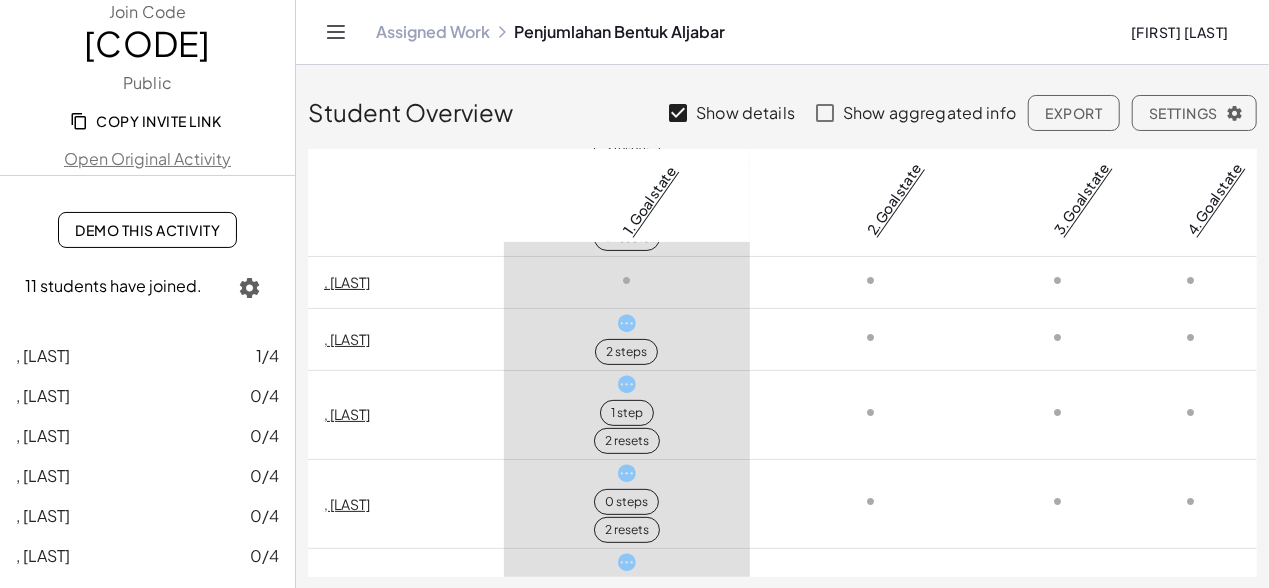 scroll, scrollTop: 0, scrollLeft: 0, axis: both 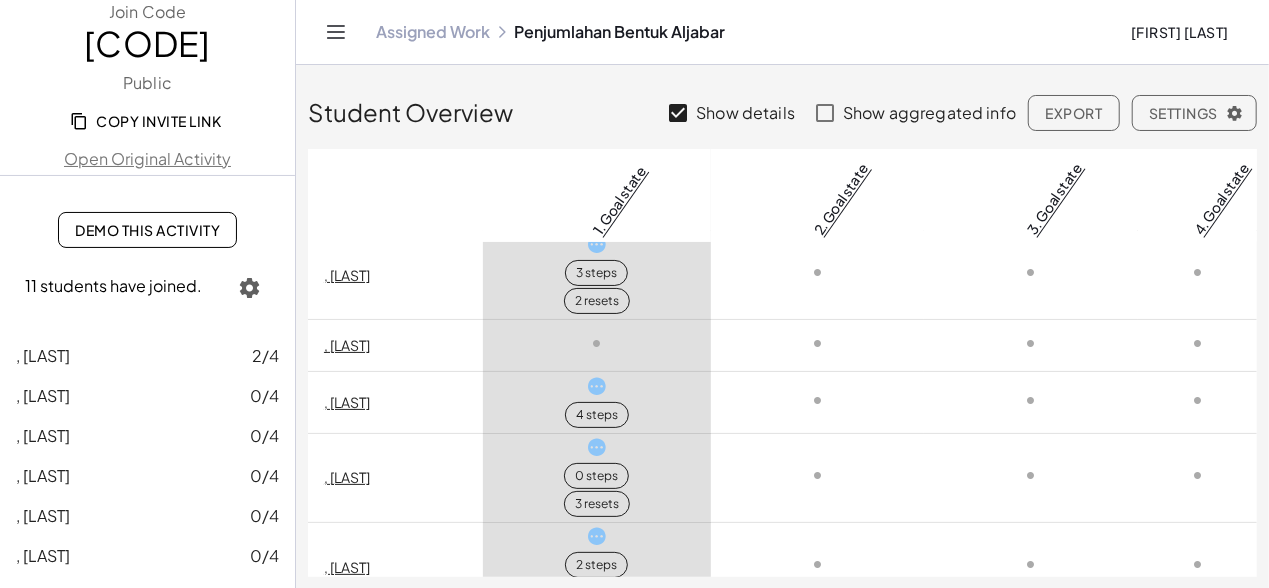 click on "Demo This Activity" 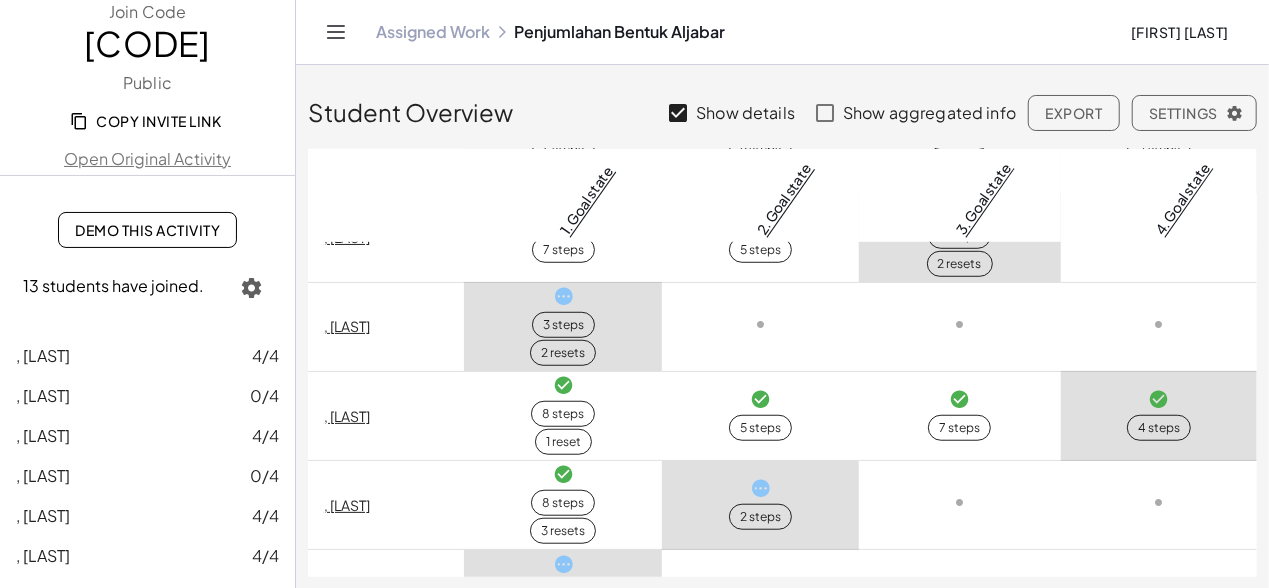 scroll, scrollTop: 784, scrollLeft: 0, axis: vertical 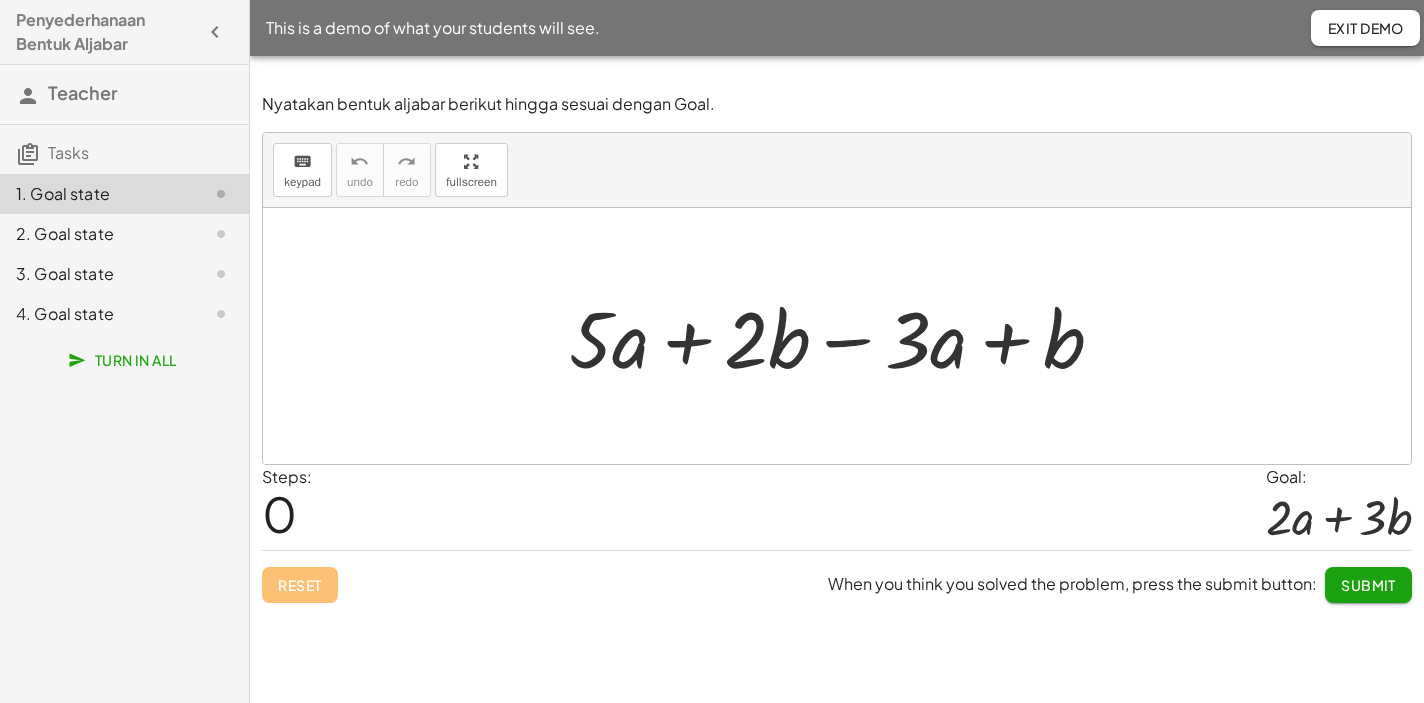click 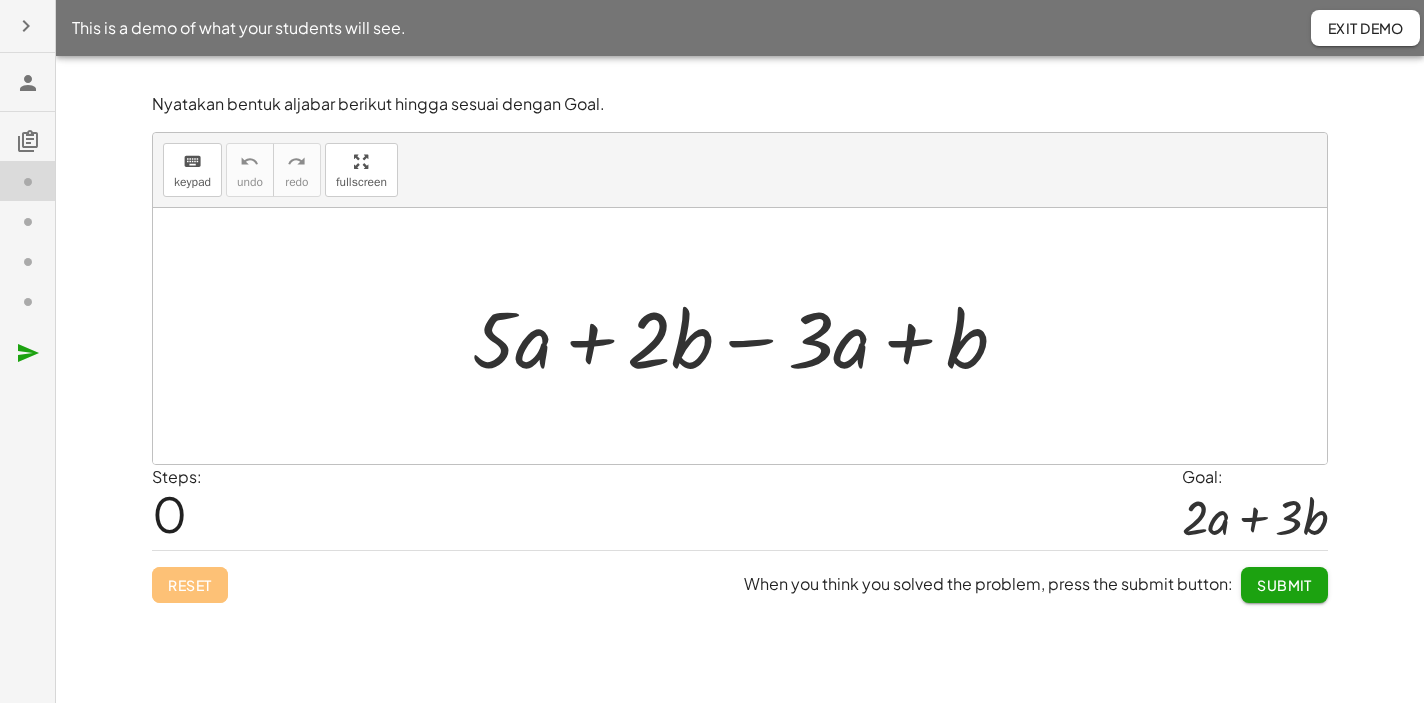 click 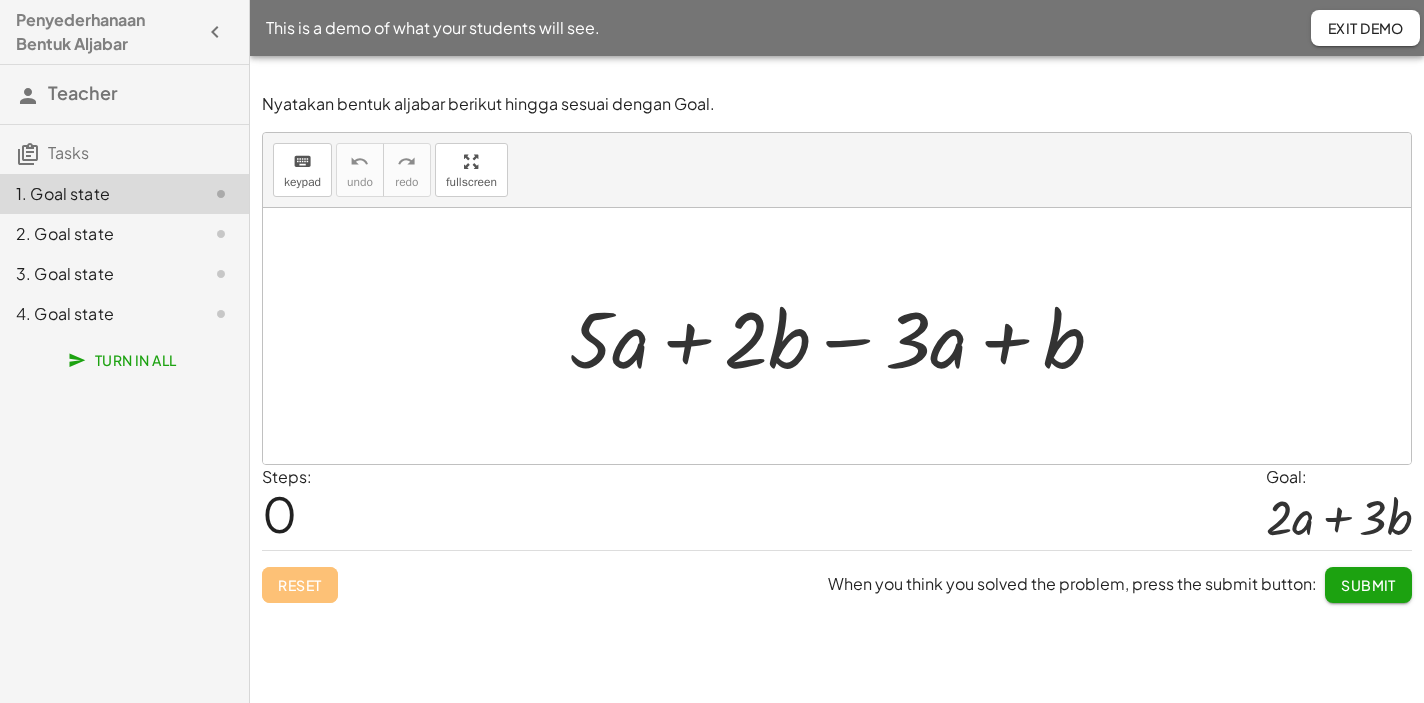 click on "Exit Demo" 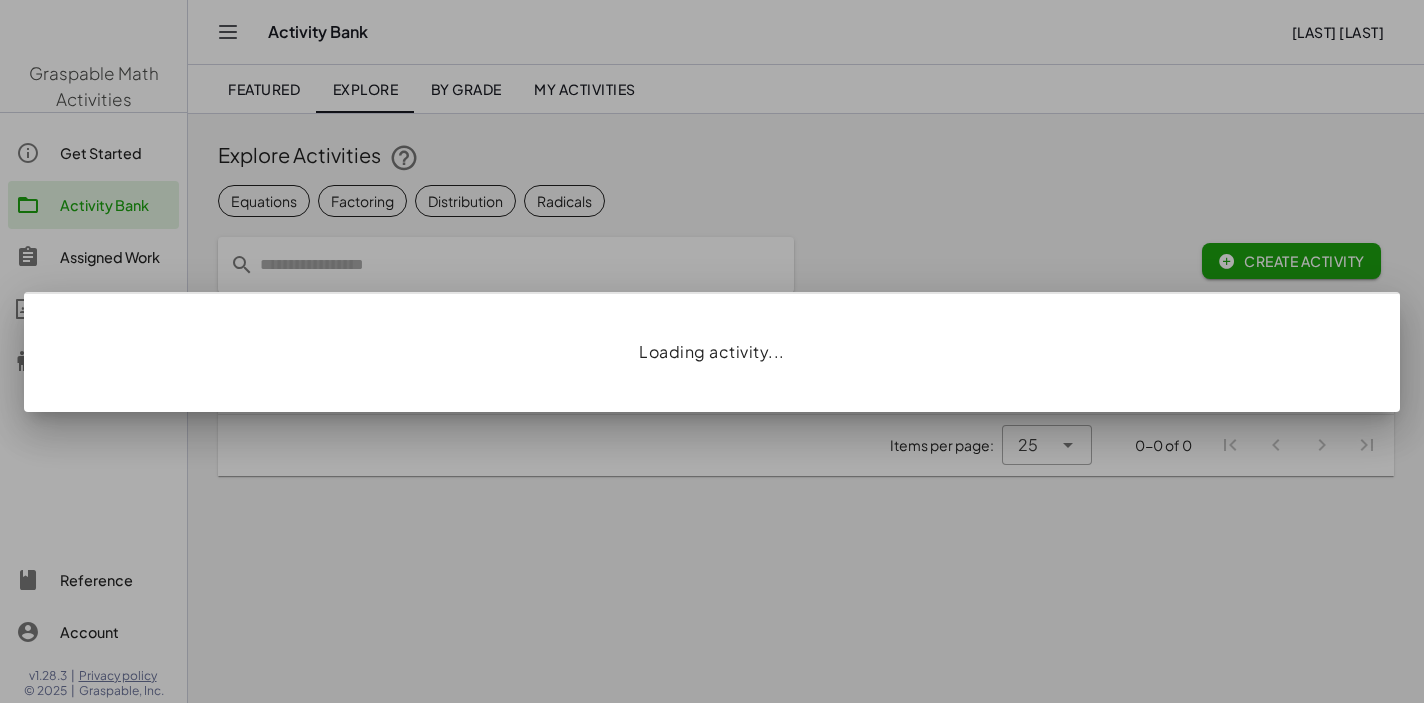 scroll, scrollTop: 0, scrollLeft: 0, axis: both 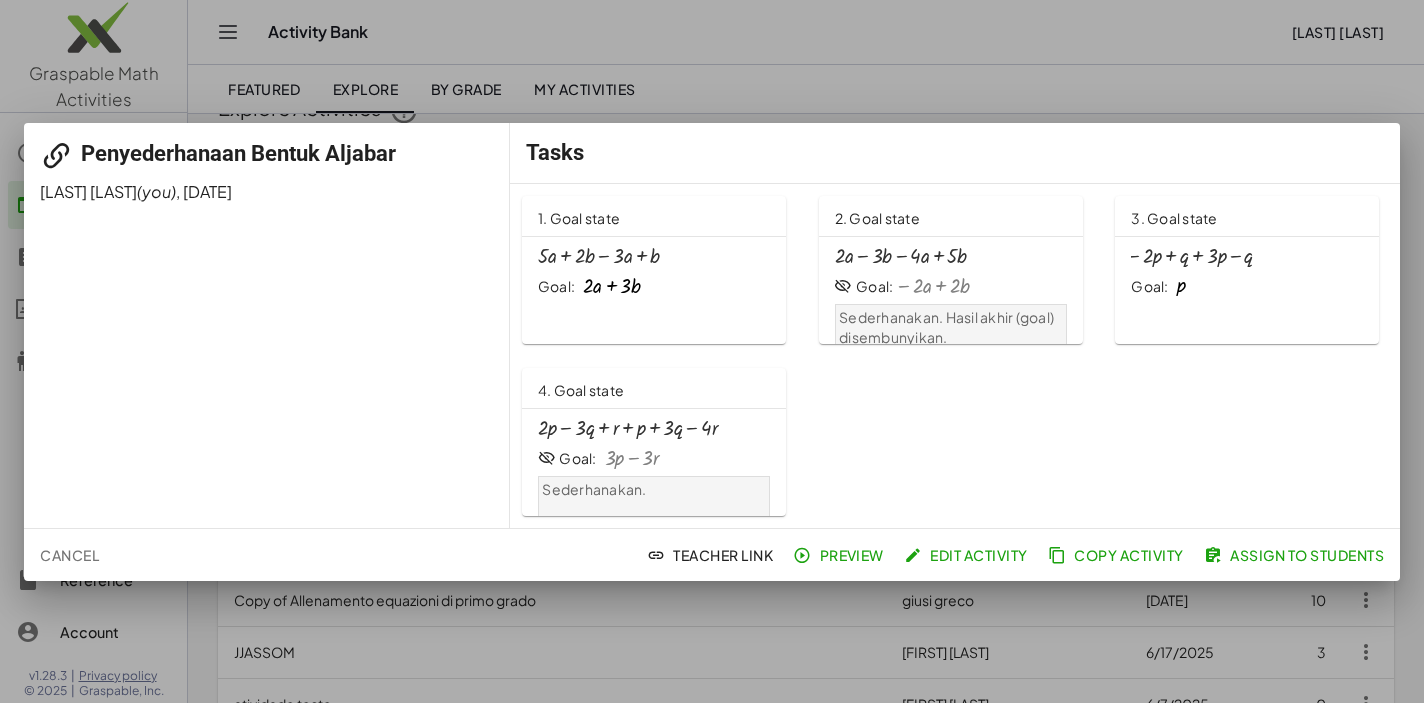 click on "Assign to Students" 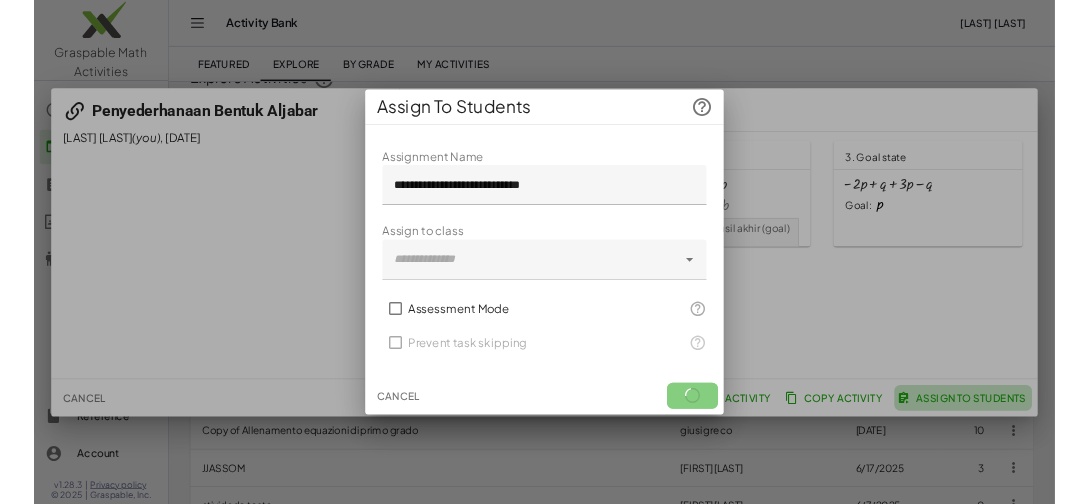 scroll, scrollTop: 0, scrollLeft: 0, axis: both 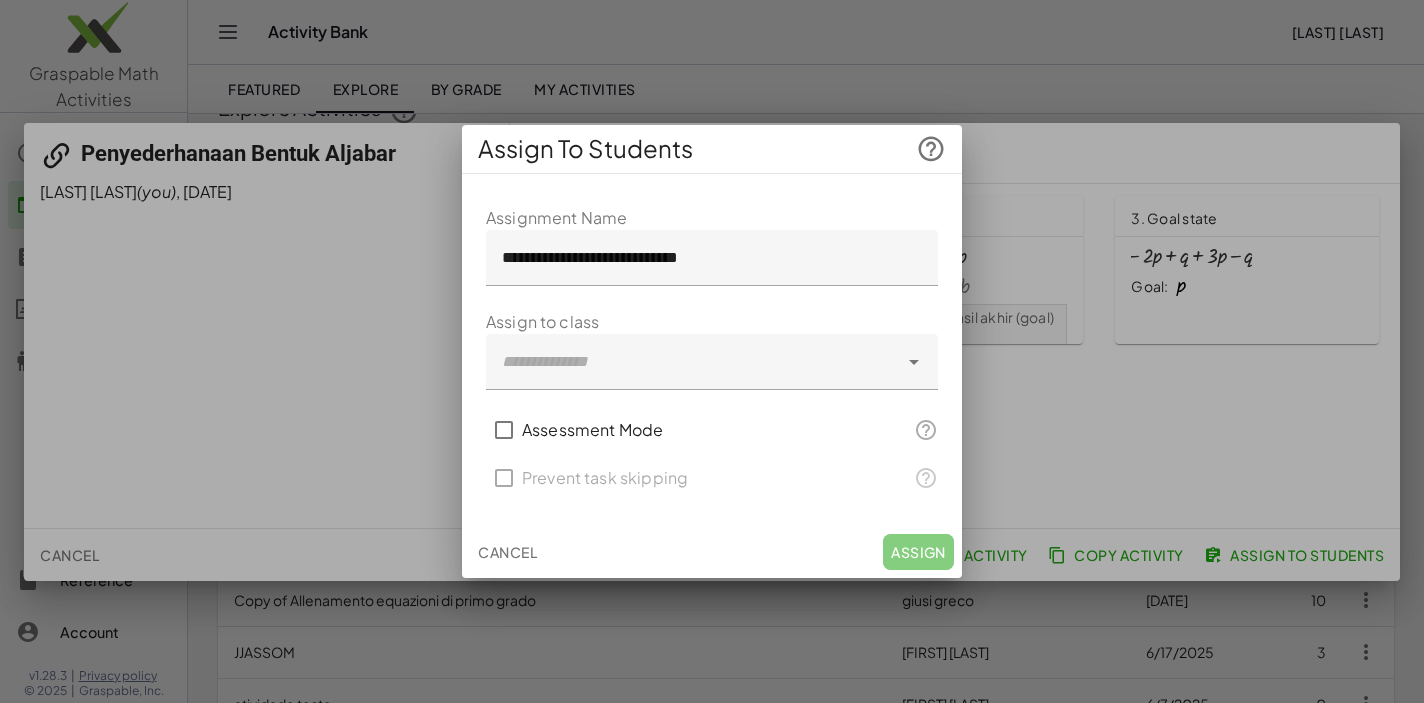 click 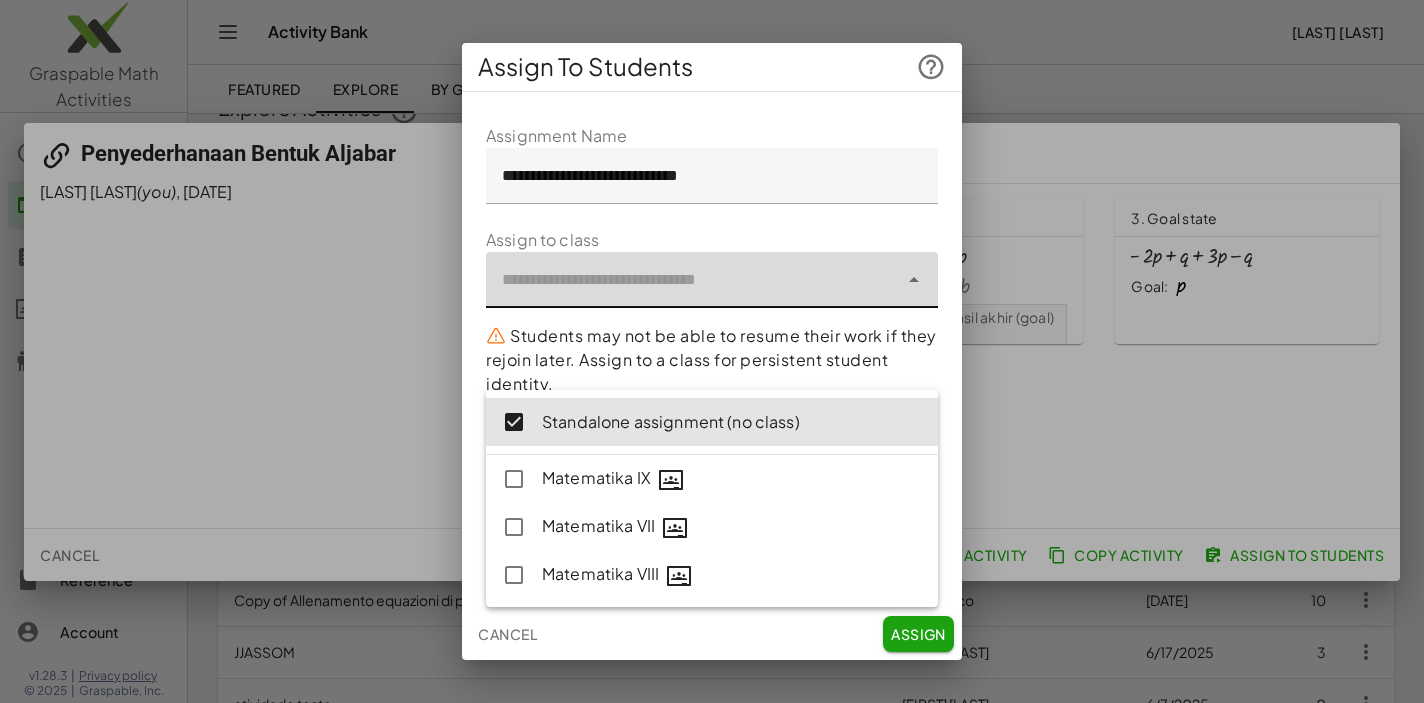 click on "**********" 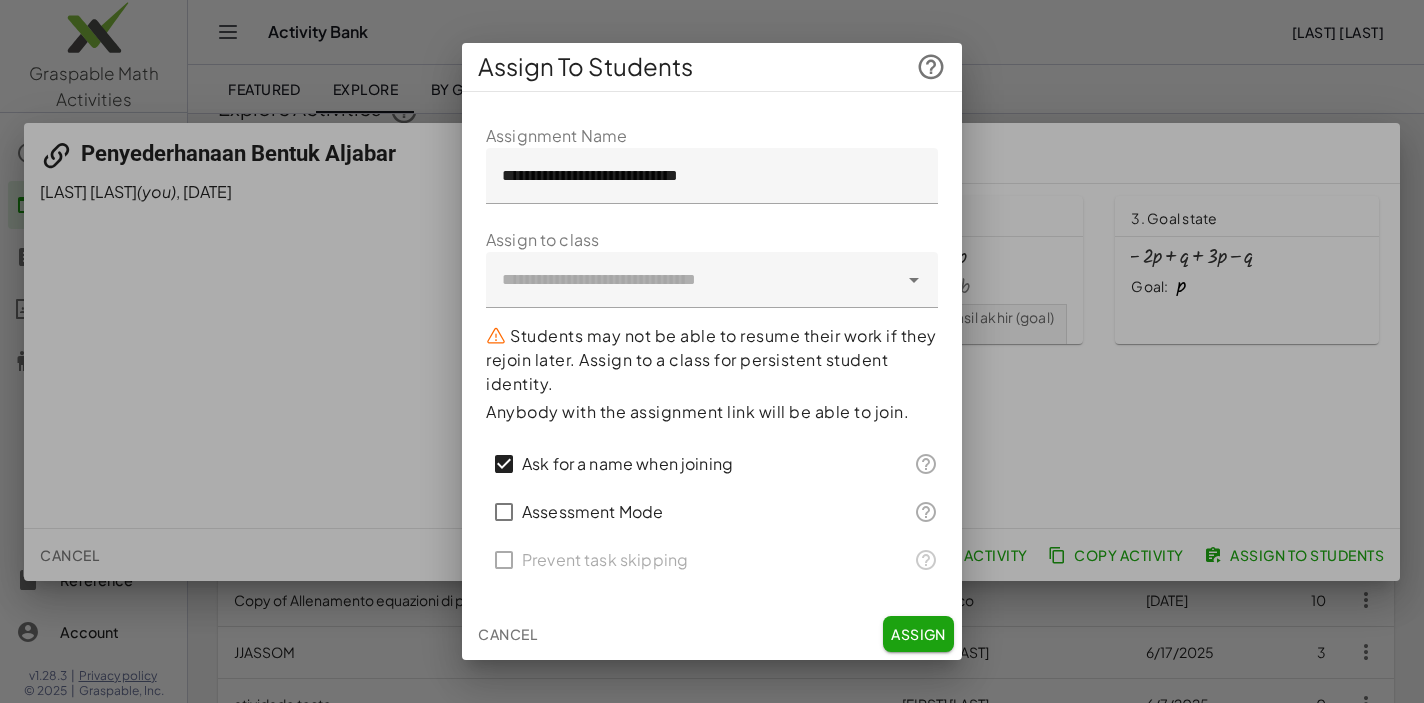 click on "Assign" 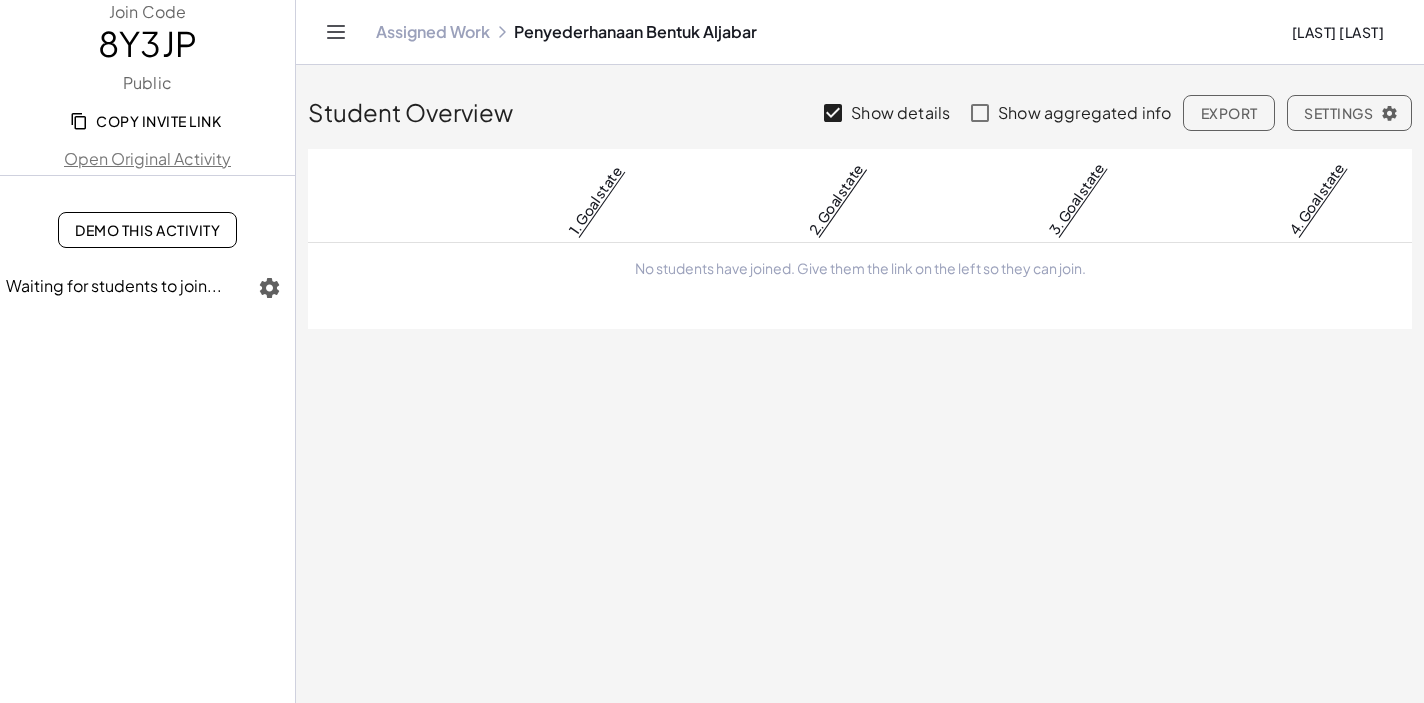 click on "Copy Invite Link" 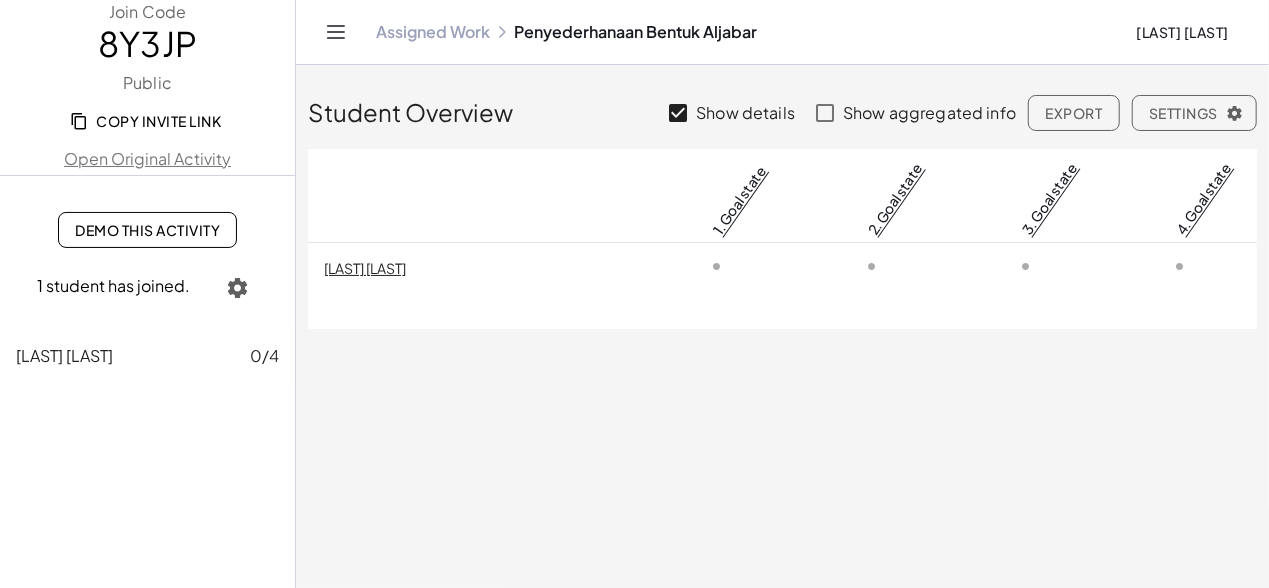 click on "N, Sholehan 0/4" 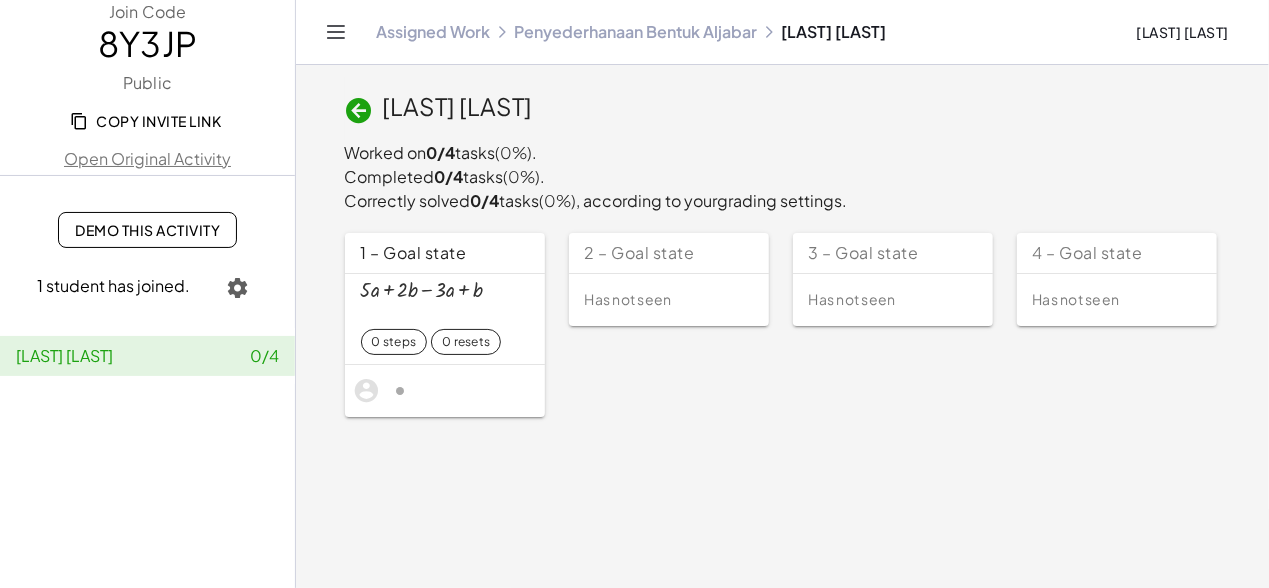 click on "Penyederhanaan Bentuk Aljabar" 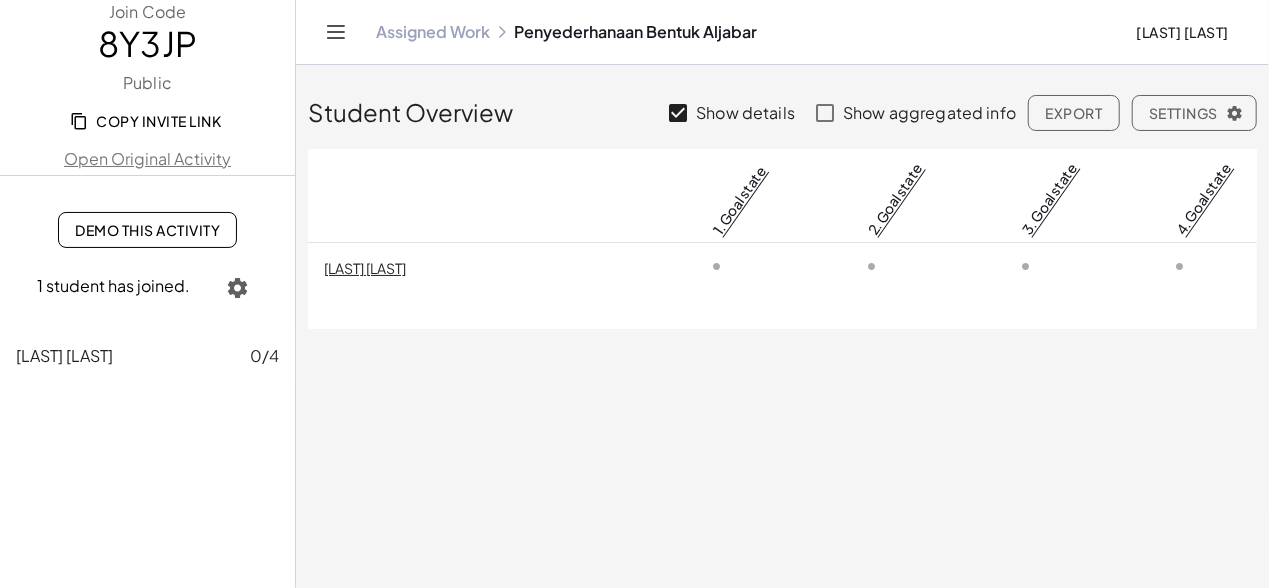 click on "Student Overview Show details Show aggregated info  Export  Settings  1. Goal state 2. Goal state 3. Goal state 4. Goal state N, Sholehan" 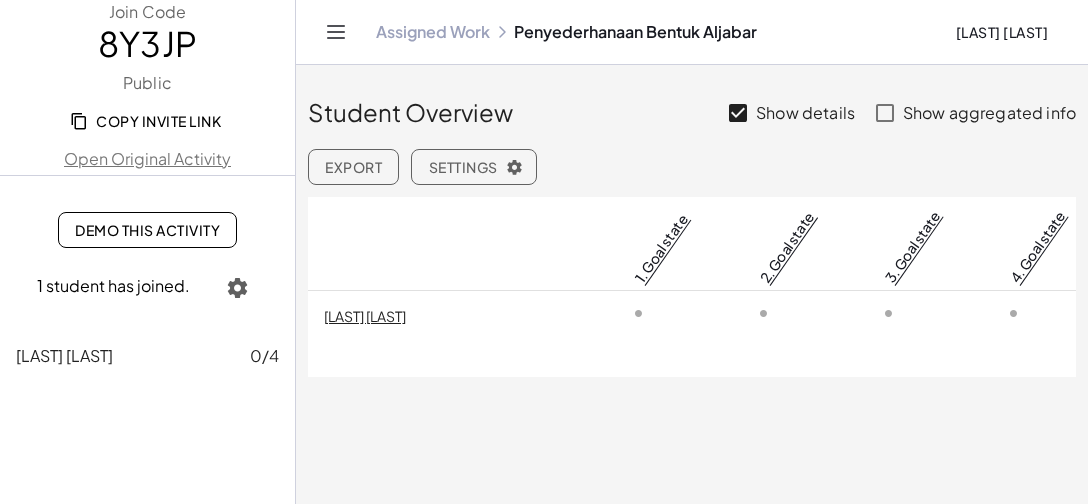 click on "Copy Invite Link" at bounding box center (147, 121) 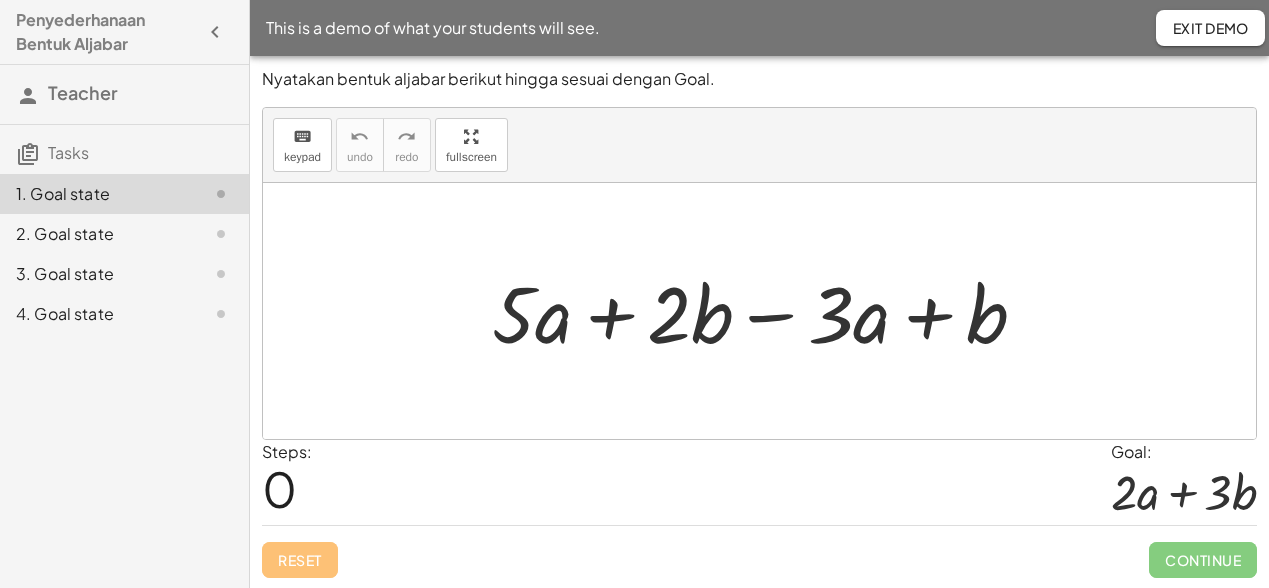scroll, scrollTop: 0, scrollLeft: 0, axis: both 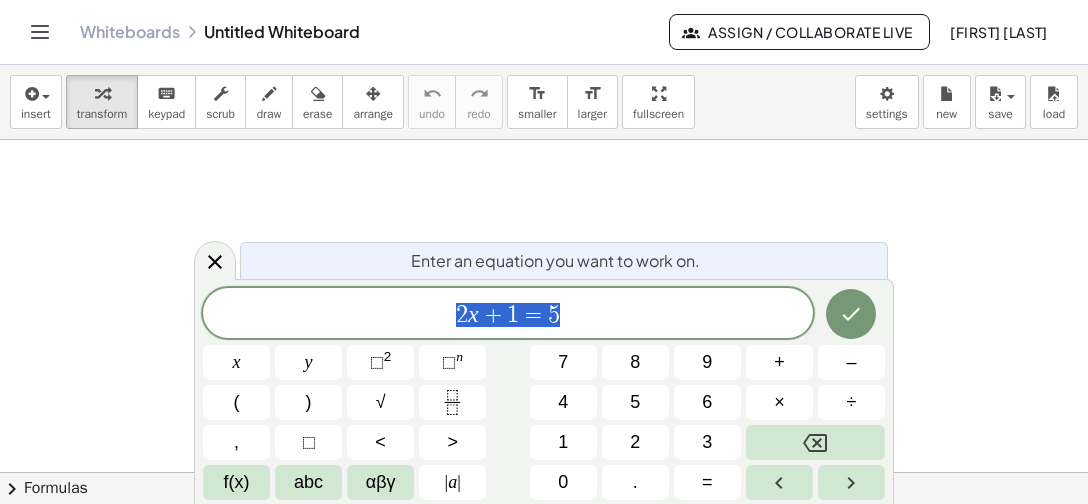 click on "2 x + 1 = 5" at bounding box center [508, 315] 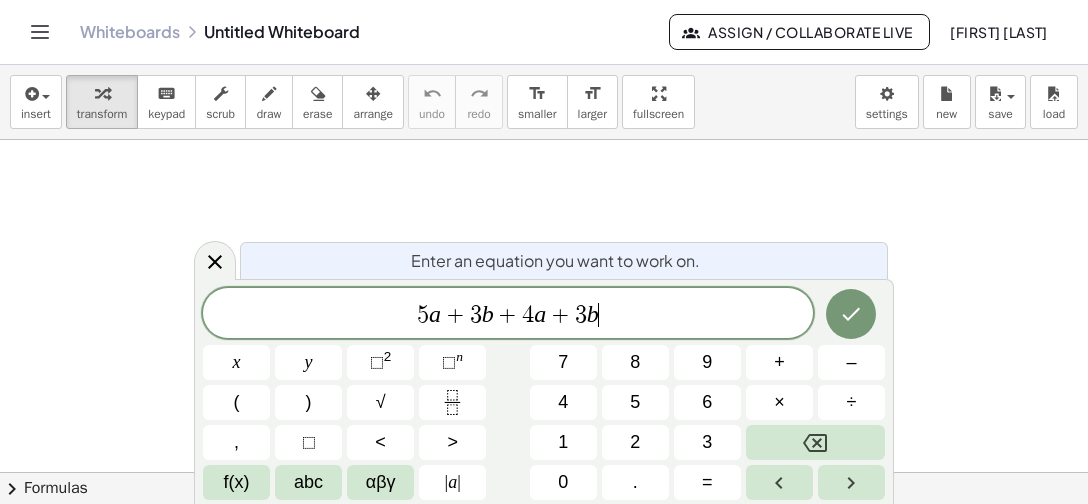 click on "b" at bounding box center (593, 314) 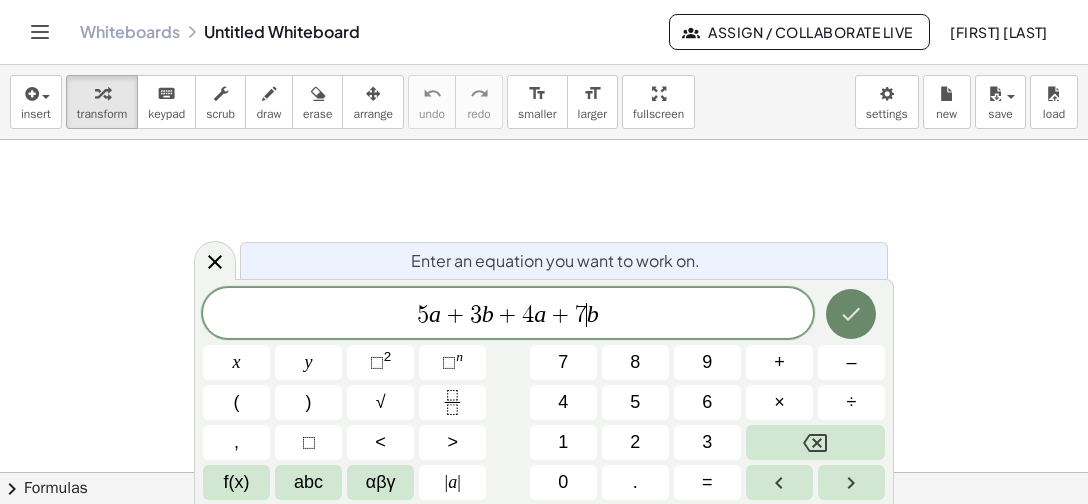 click 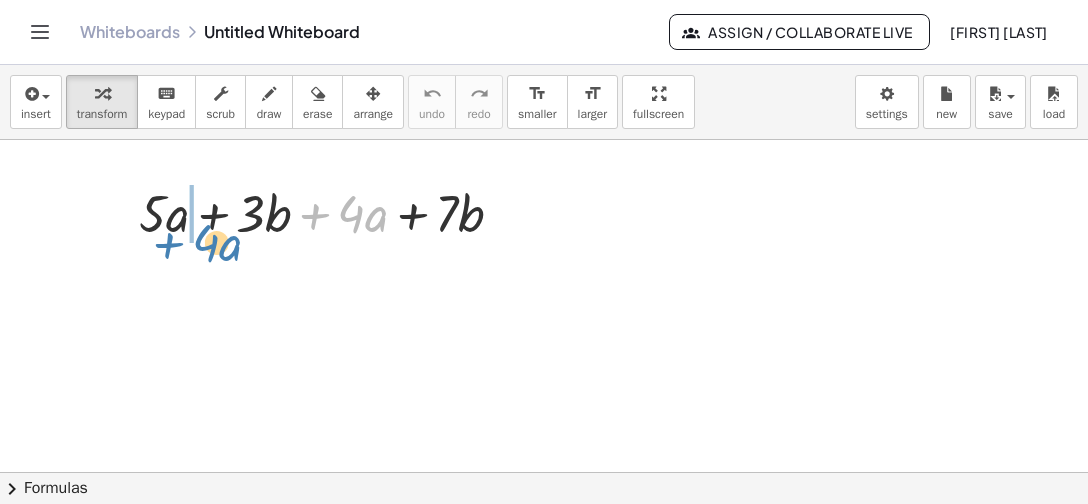 drag, startPoint x: 376, startPoint y: 226, endPoint x: 230, endPoint y: 255, distance: 148.85228 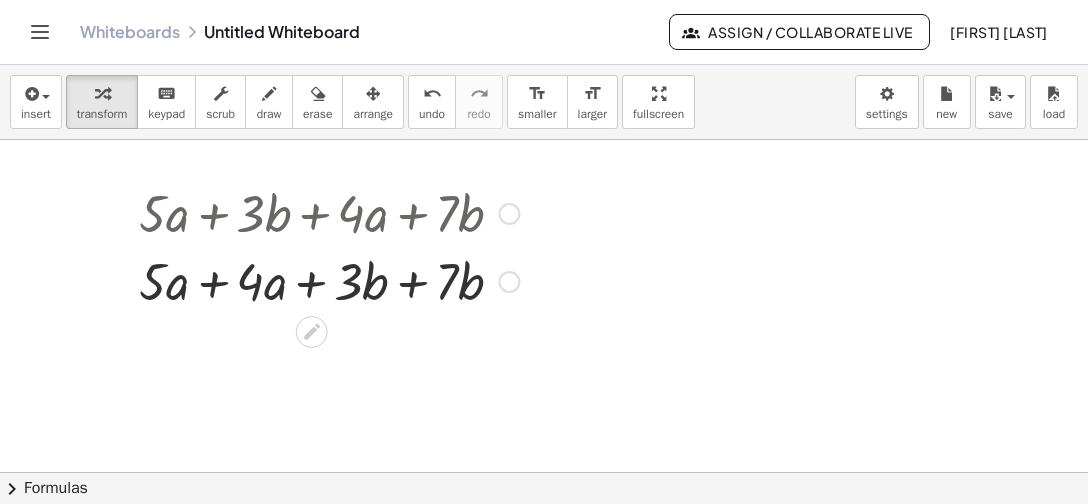 click at bounding box center [329, 280] 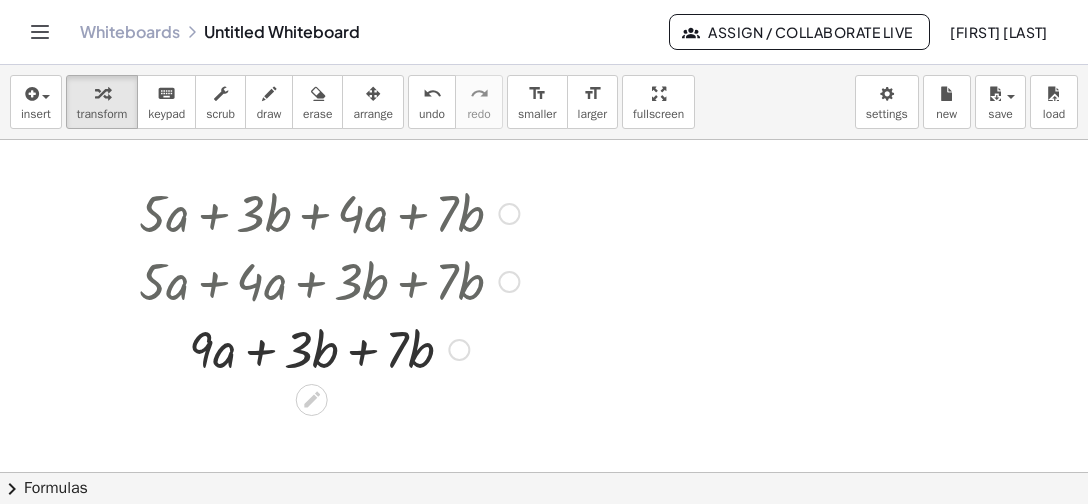 click at bounding box center [329, 348] 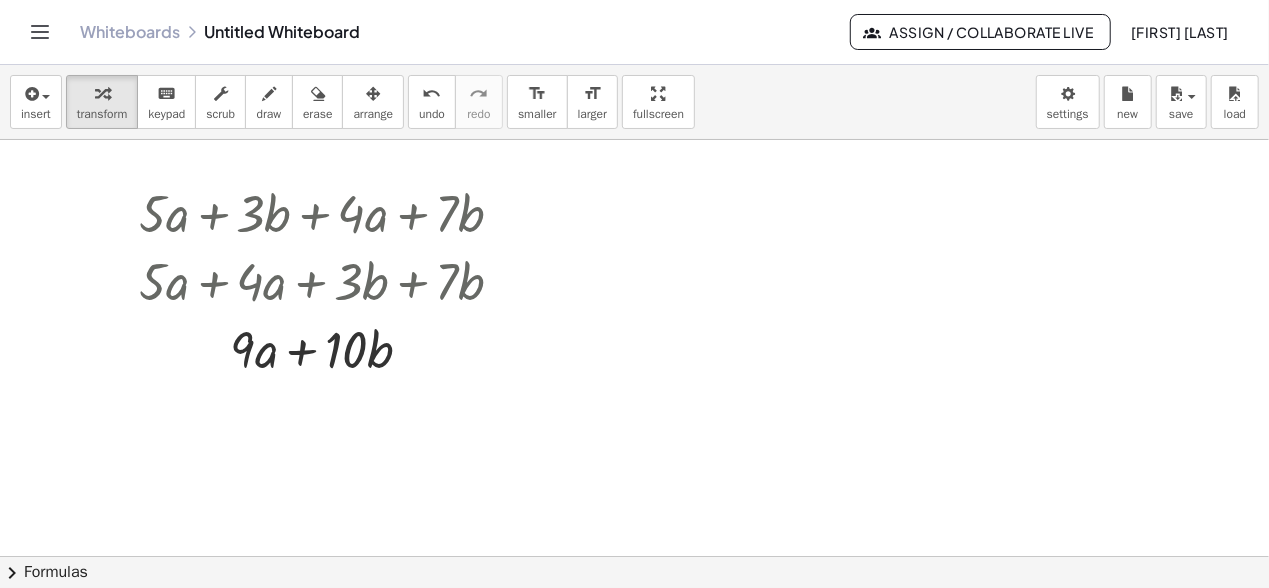 click on "[LAST] [LAST]" 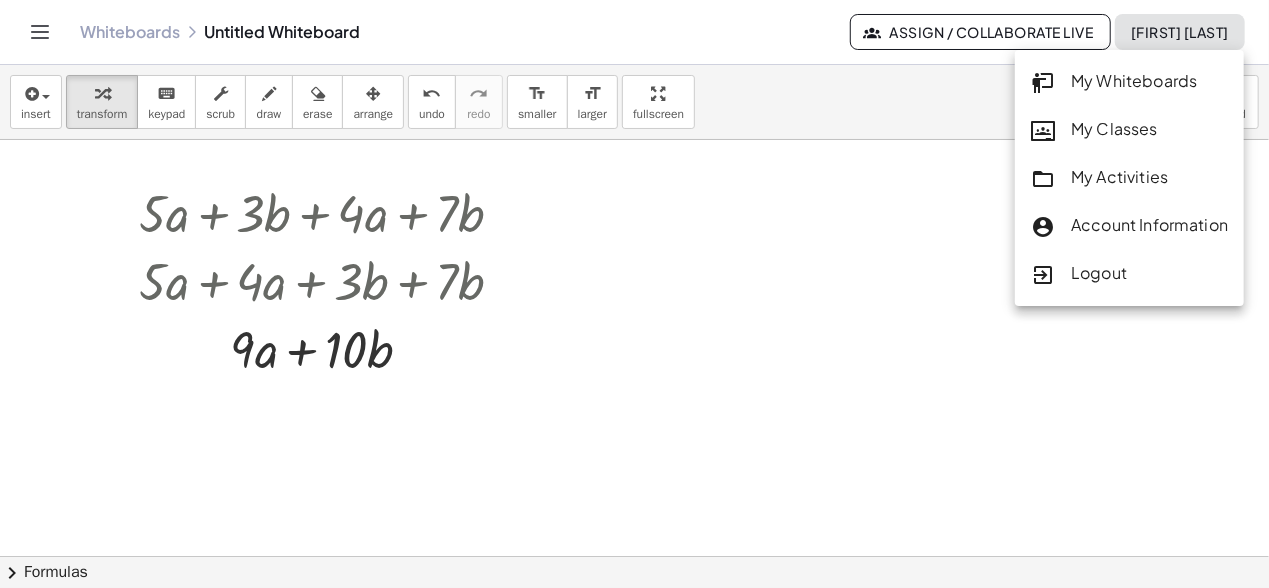 click on "My Activities" 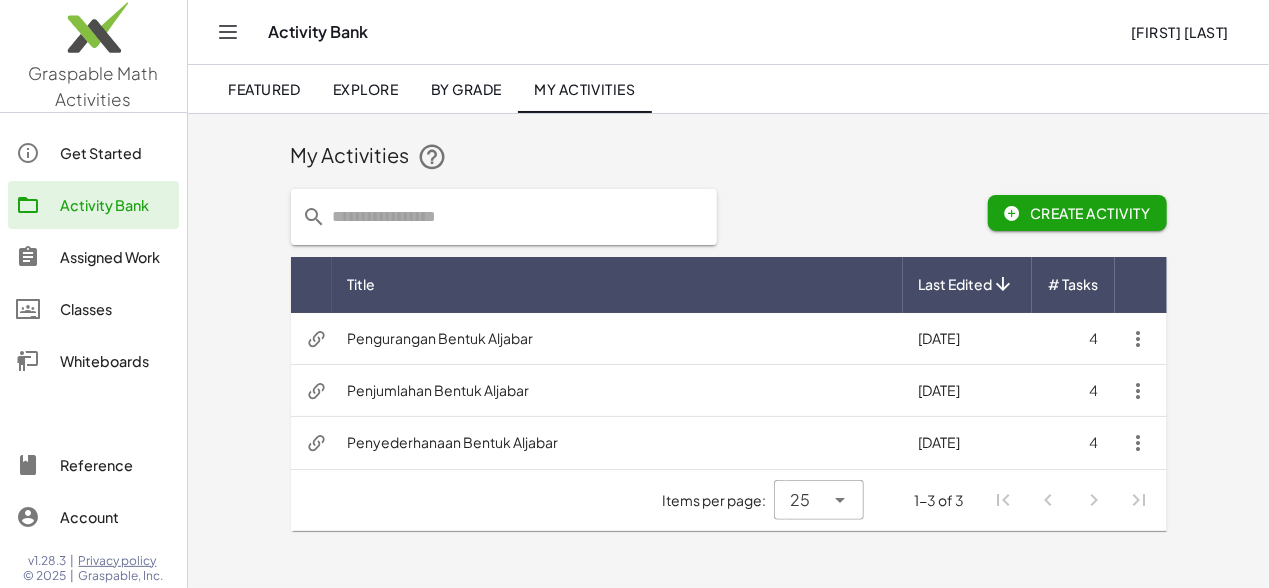 click on "Pengurangan Bentuk Aljabar" at bounding box center (617, 339) 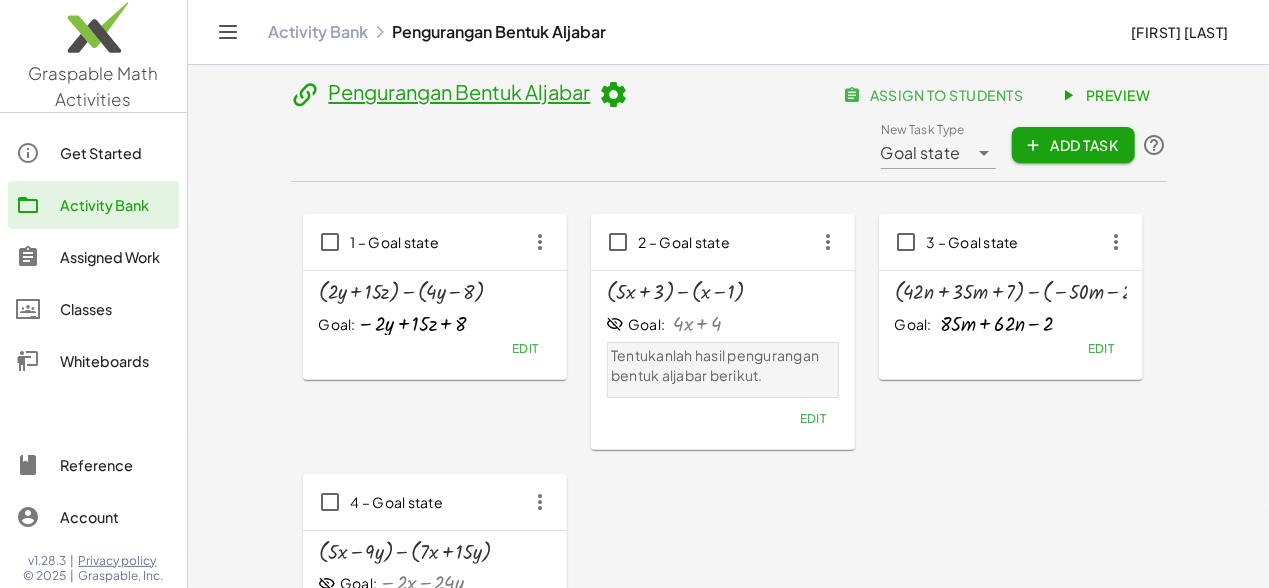 click on "assign to students" 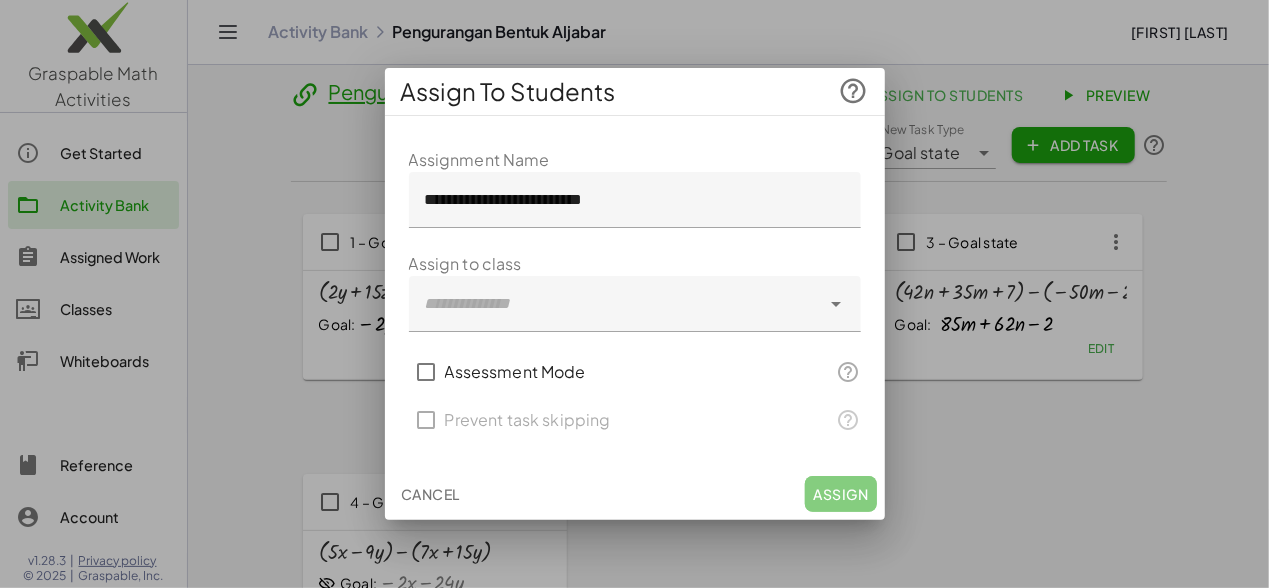 click 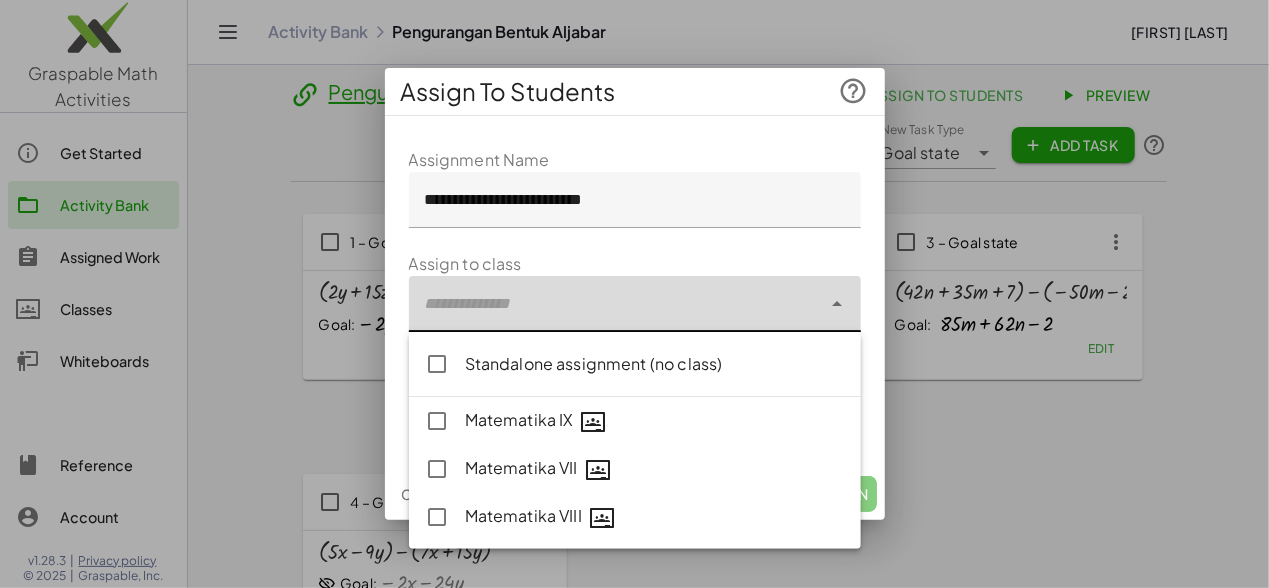 click on "Standalone assignment (no class)" 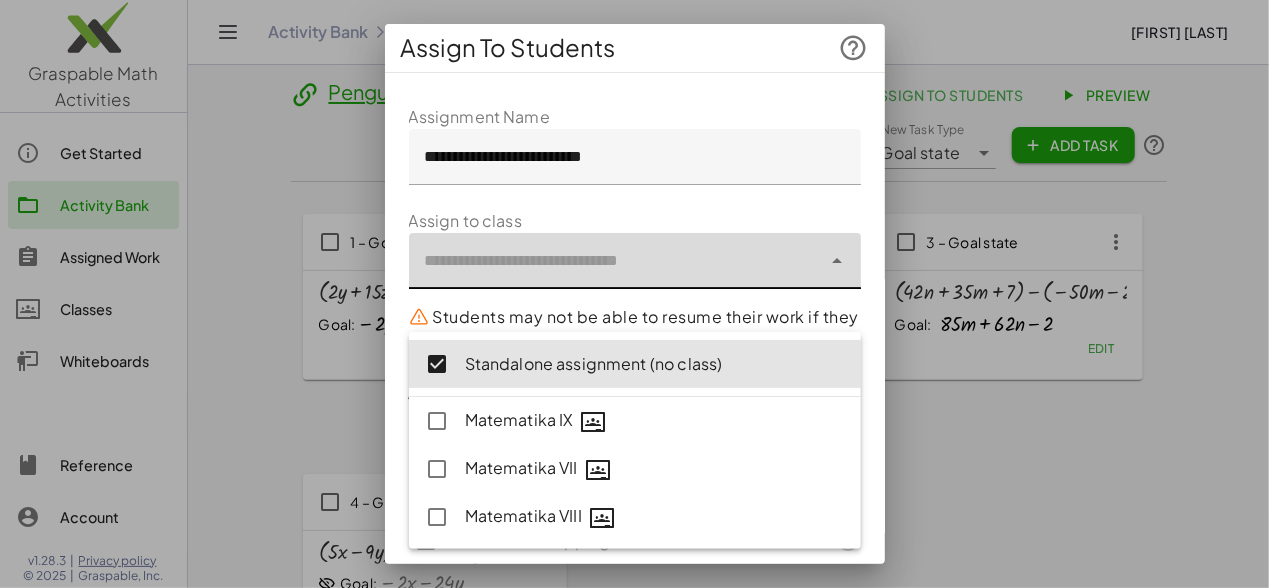 click on "**********" at bounding box center [635, 335] 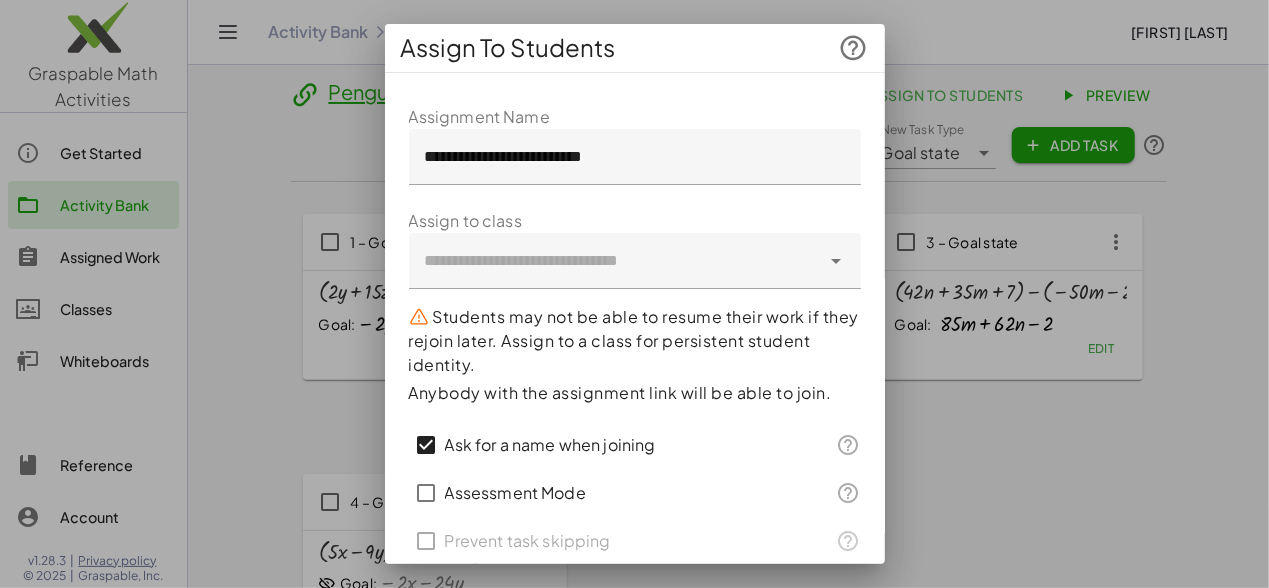scroll, scrollTop: 76, scrollLeft: 0, axis: vertical 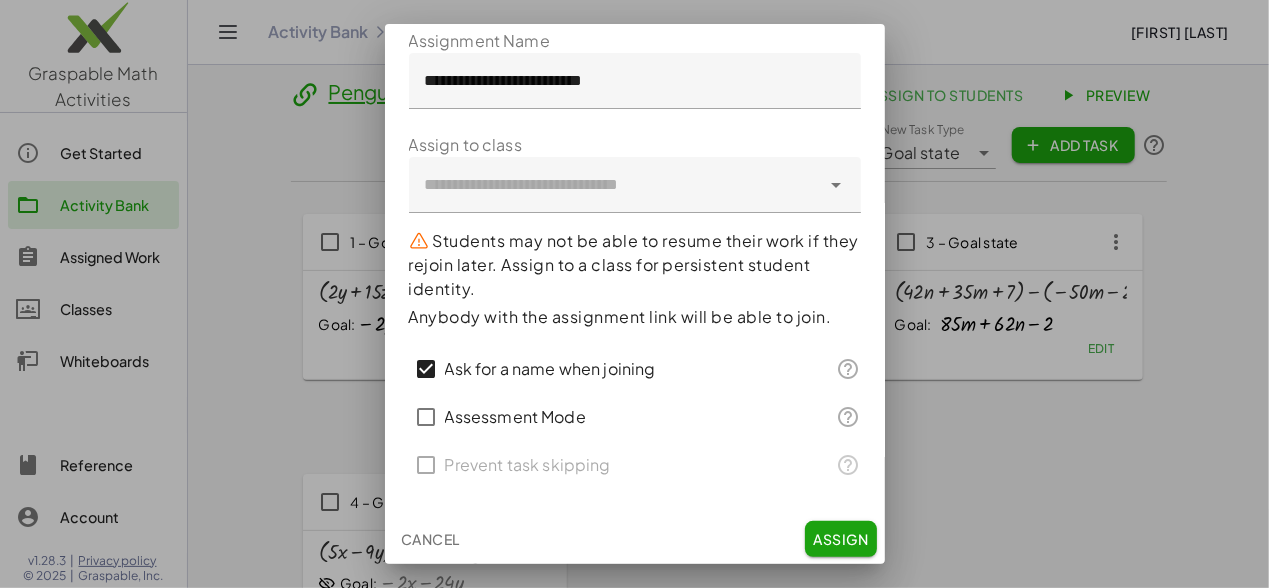 click on "Assign" 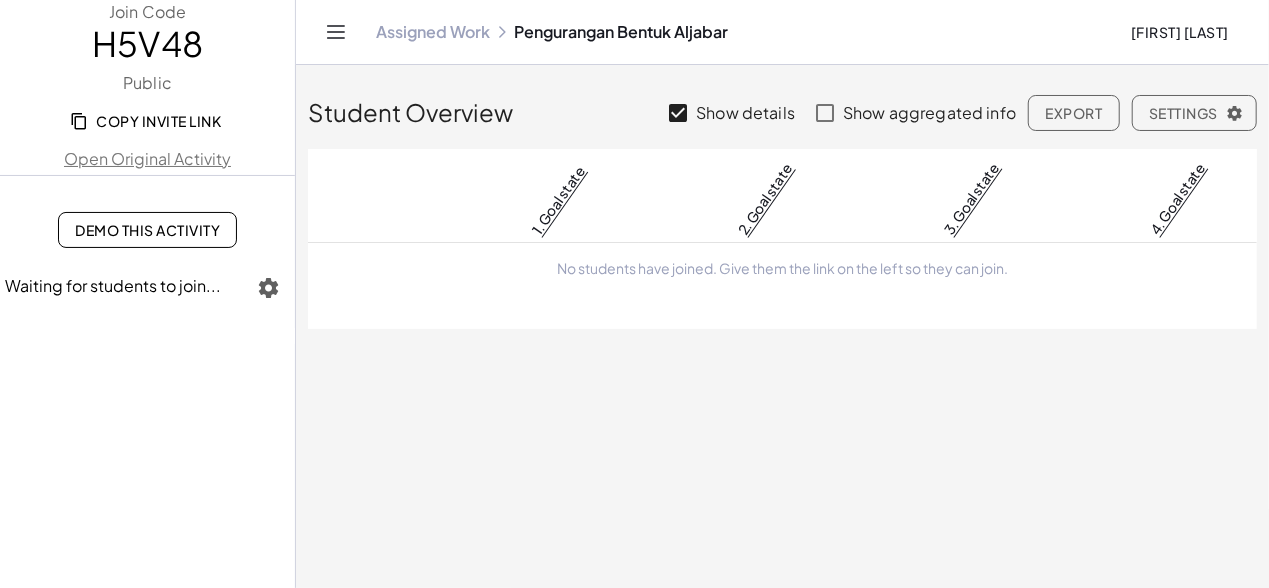 click on "Copy Invite Link" 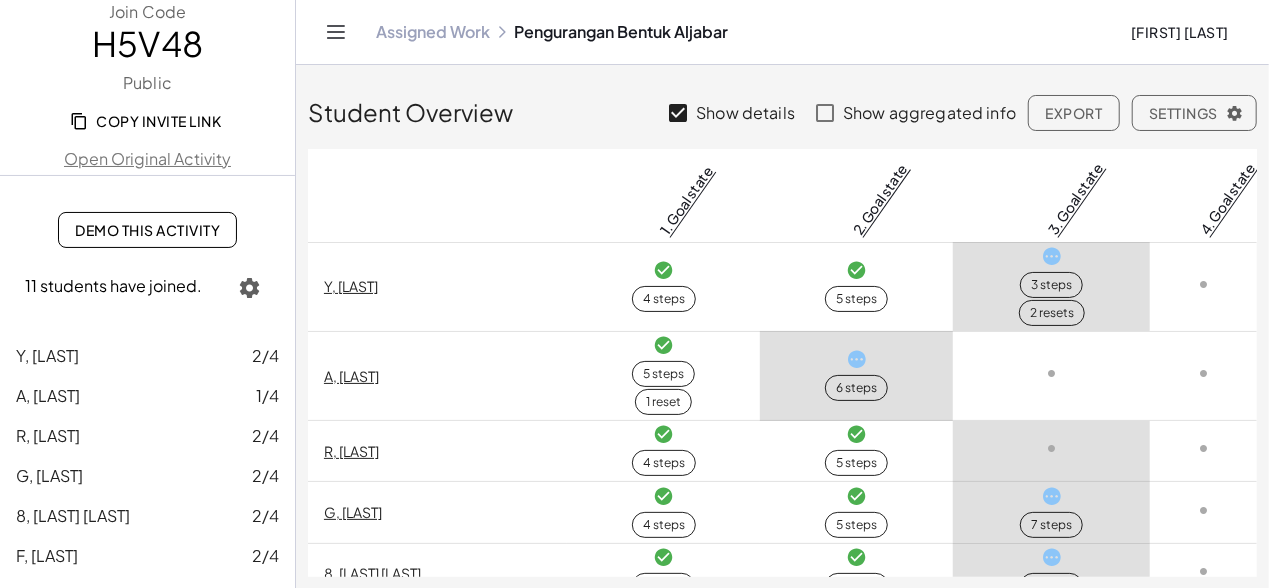 scroll, scrollTop: 0, scrollLeft: 8, axis: horizontal 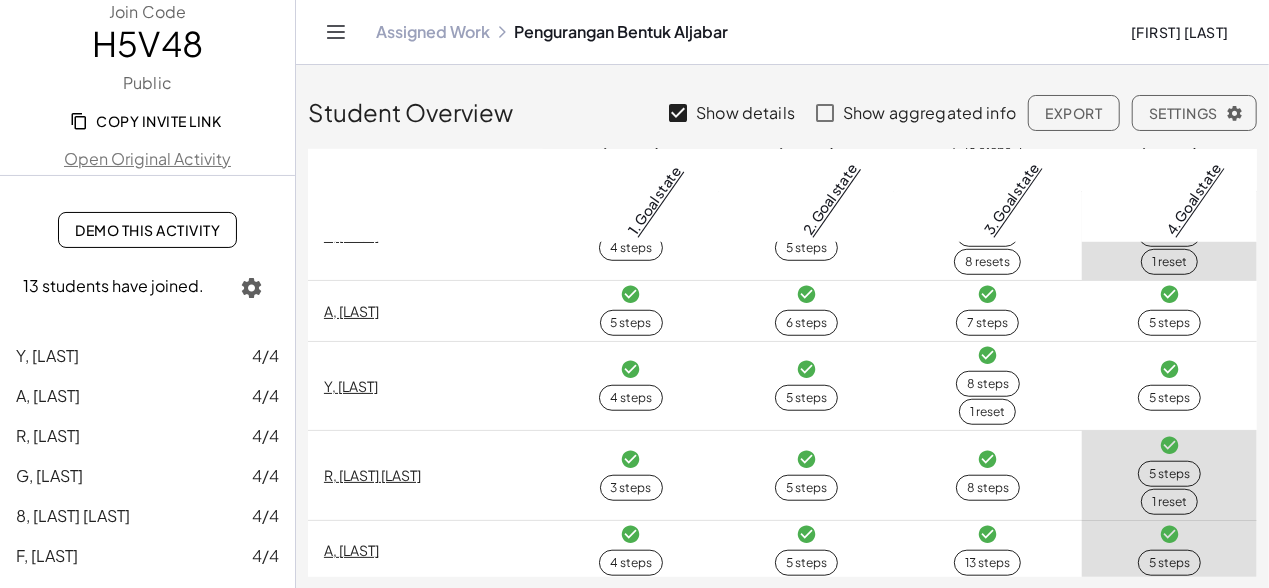 click on "Assigned Work Pengurangan Bentuk Aljabar  Sholehan Sholehan" at bounding box center (782, 32) 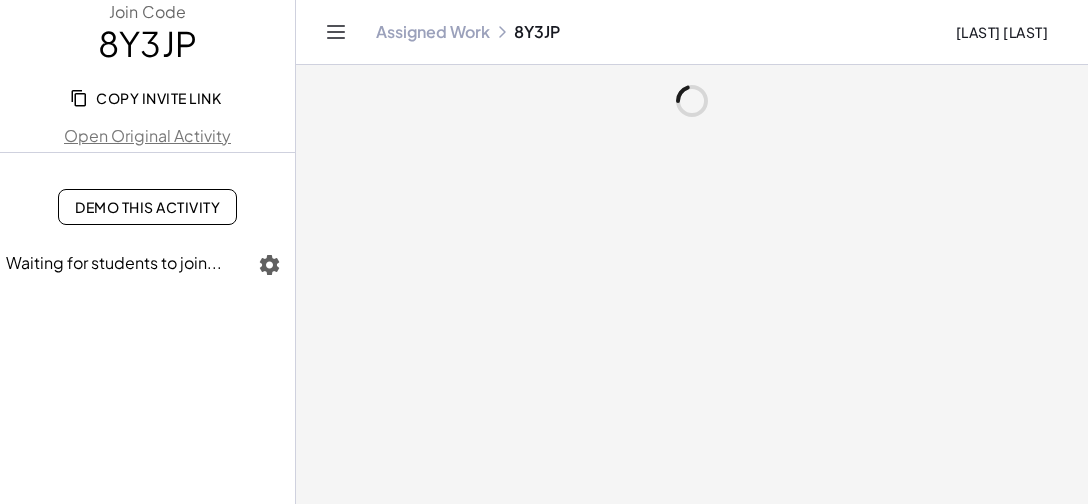 scroll, scrollTop: 0, scrollLeft: 0, axis: both 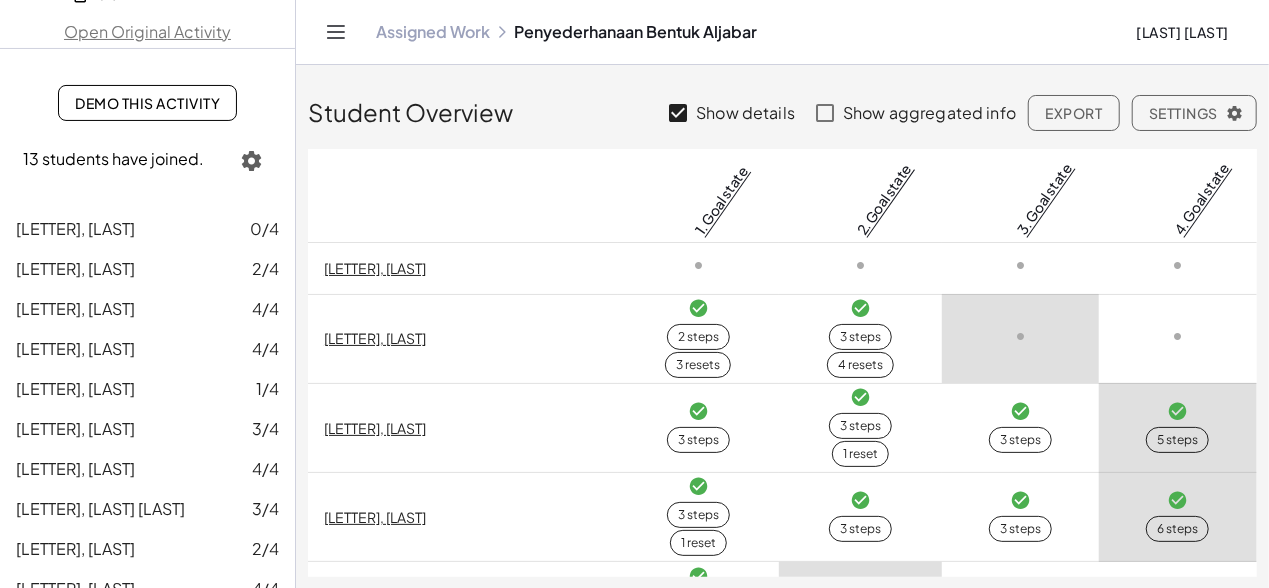 click 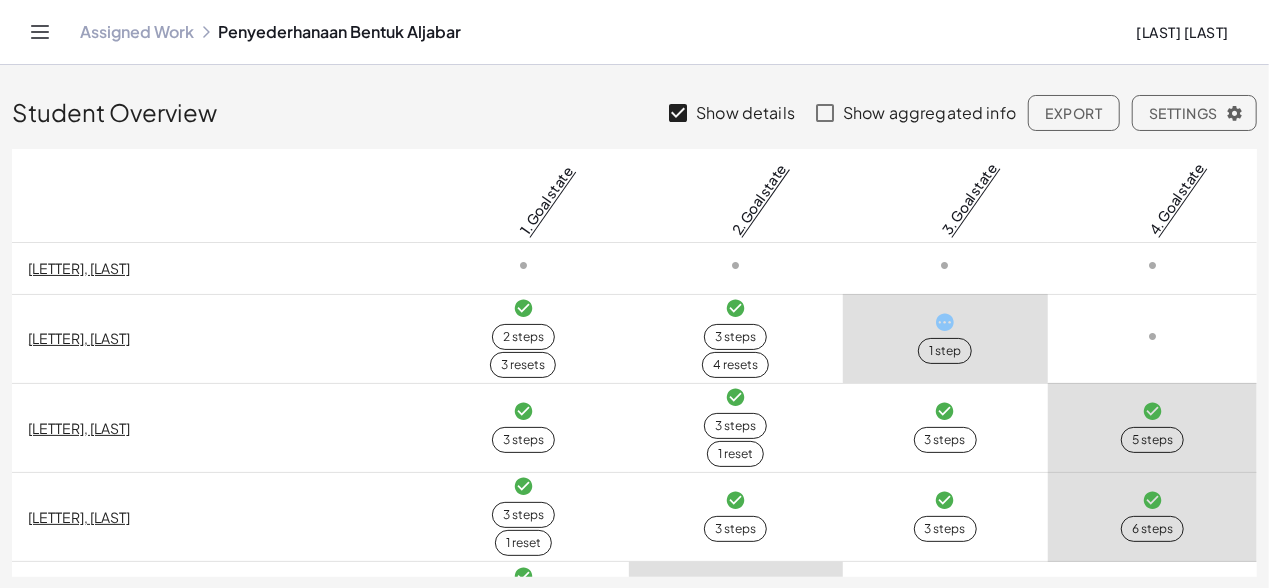 click 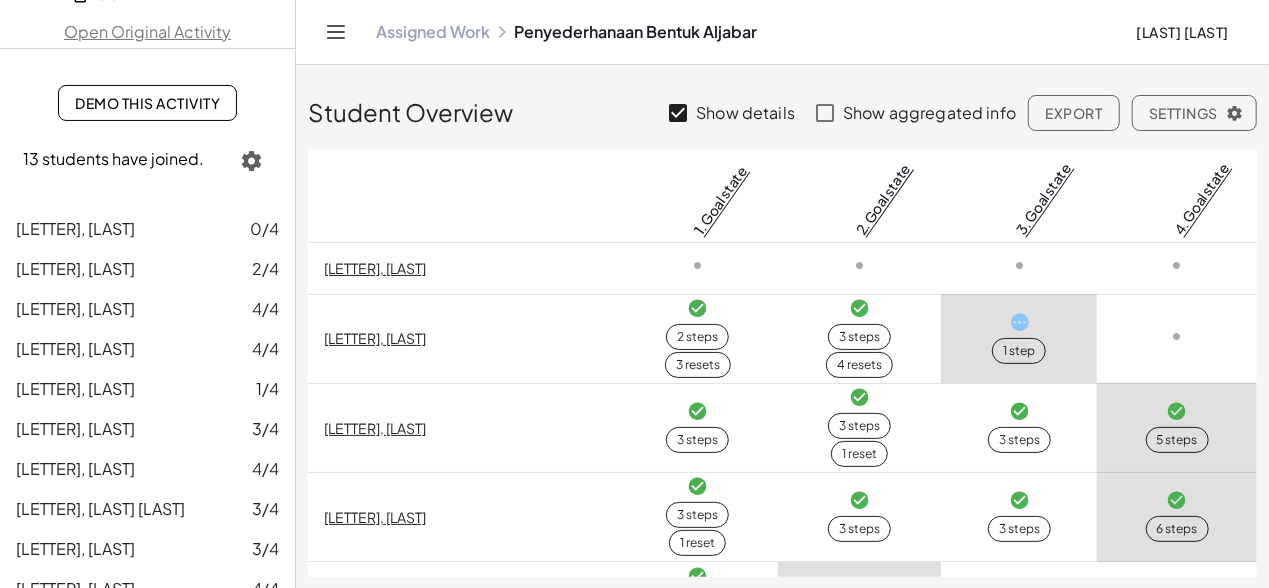 click on "Assigned Work [LAST] [LAST]" at bounding box center [782, 32] 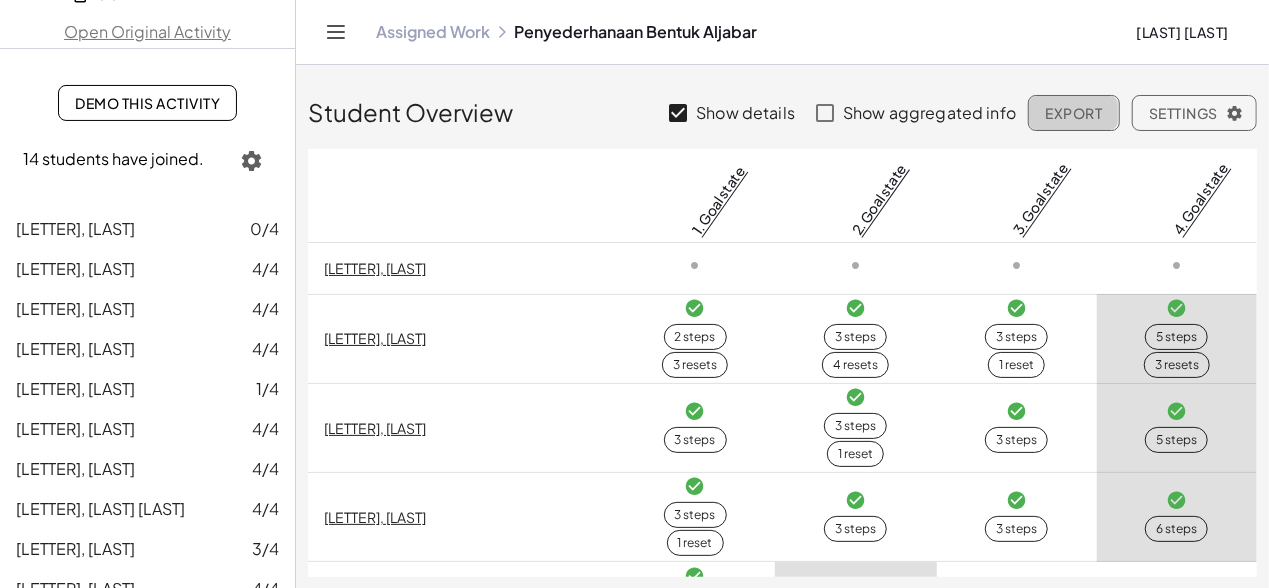 click on "Export" 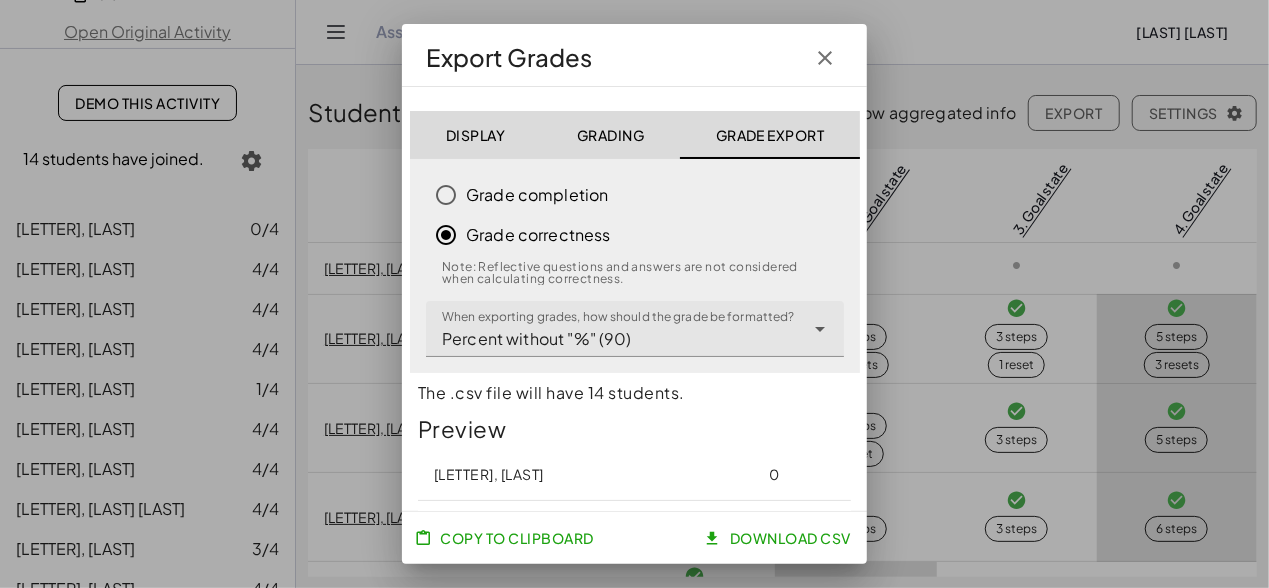 click on "Grading" 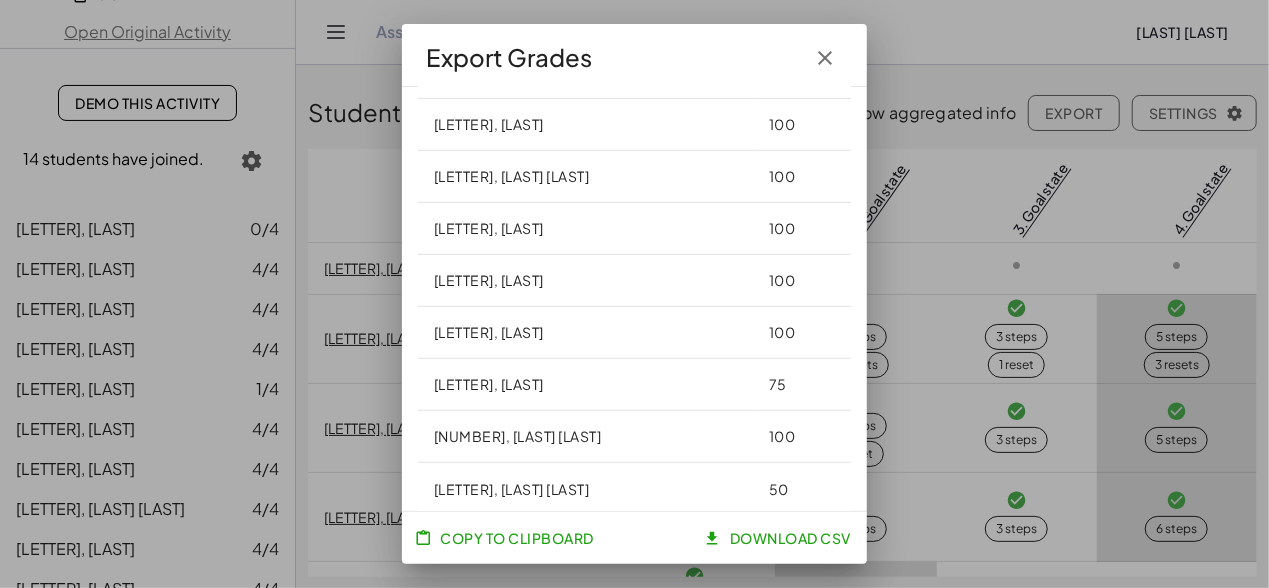 scroll, scrollTop: 603, scrollLeft: 0, axis: vertical 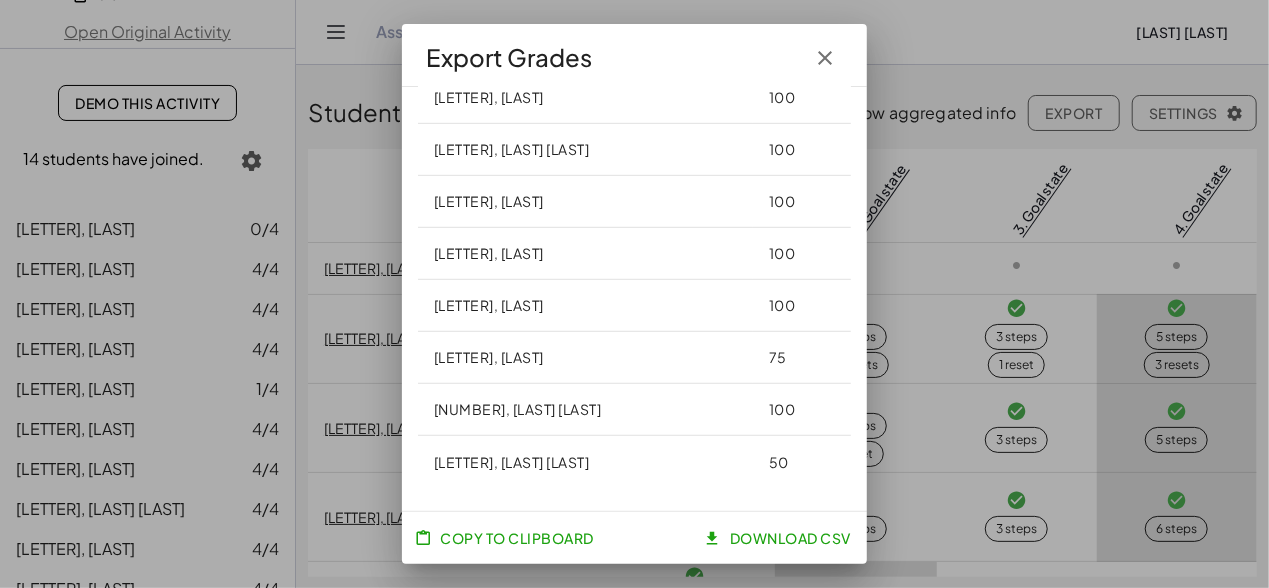 click 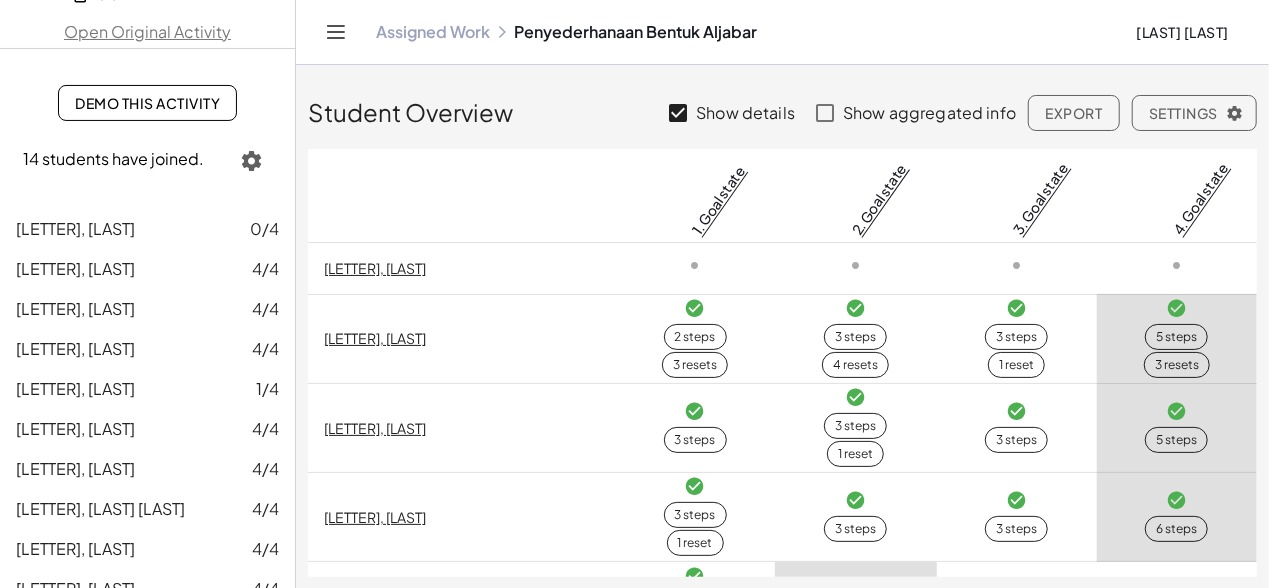 scroll, scrollTop: 0, scrollLeft: 0, axis: both 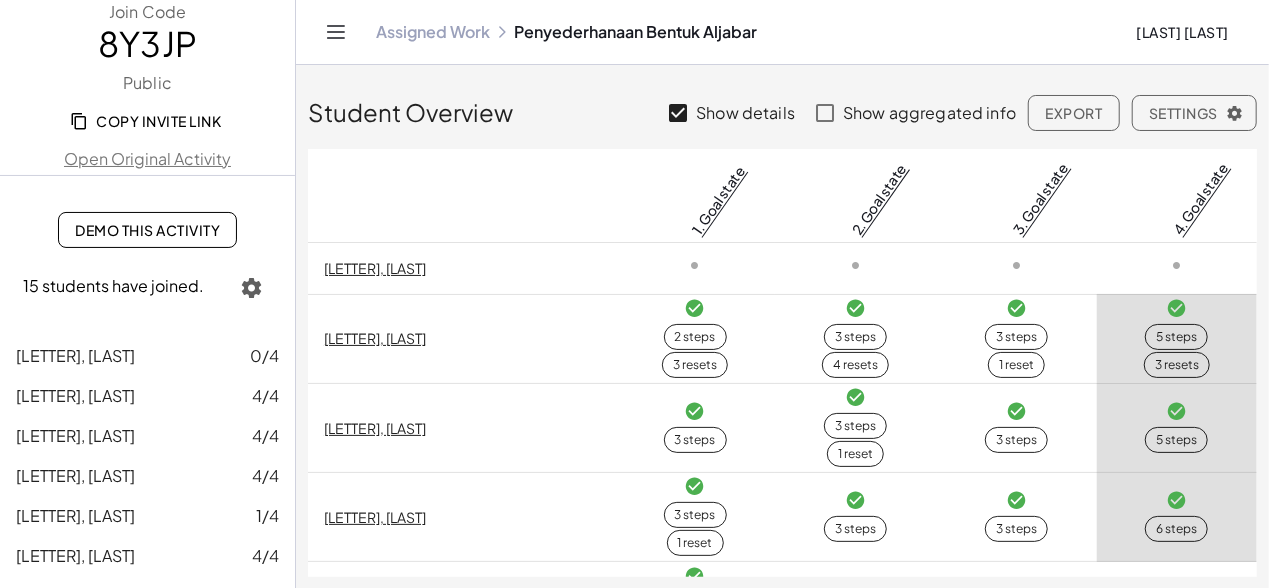 click on "Copy Invite Link" 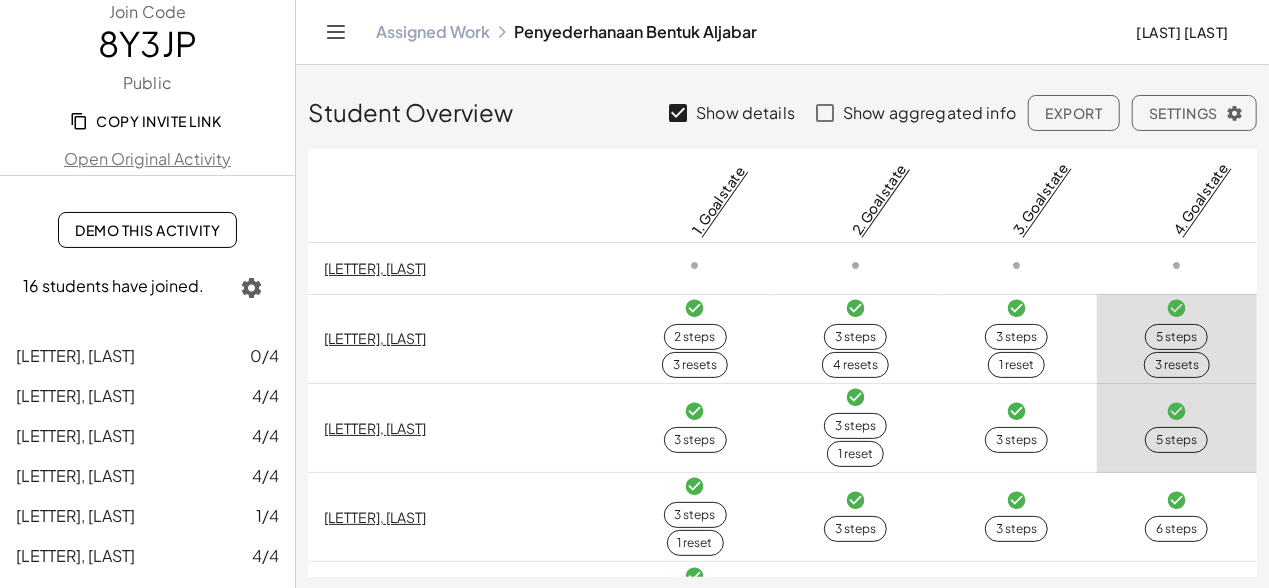 click on "Export" 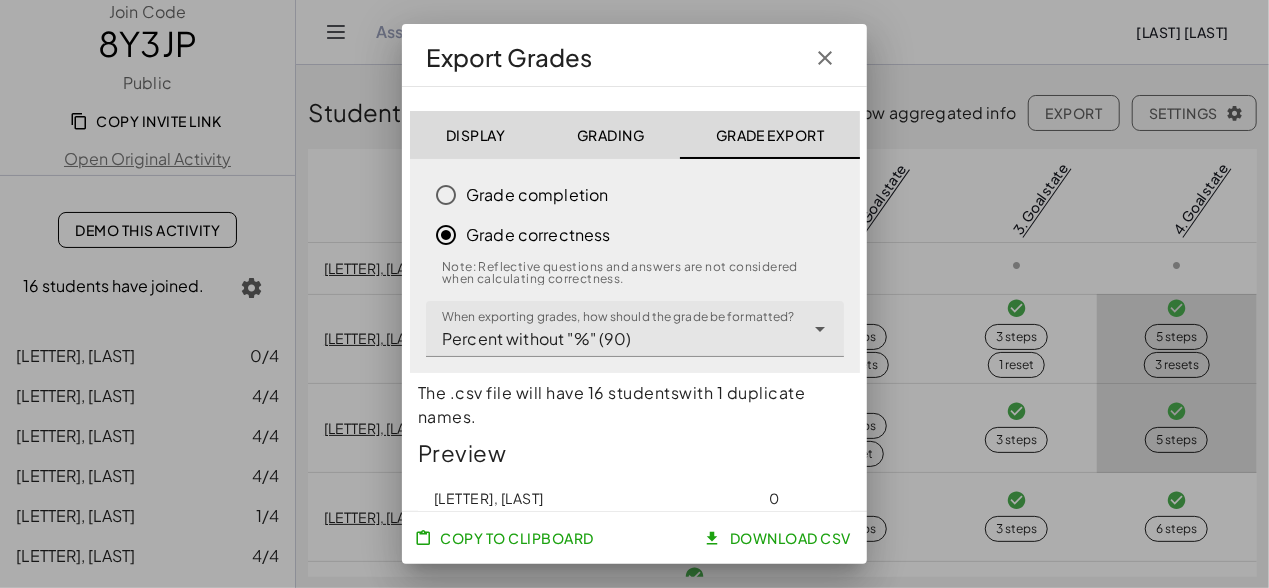 click on "Grading" 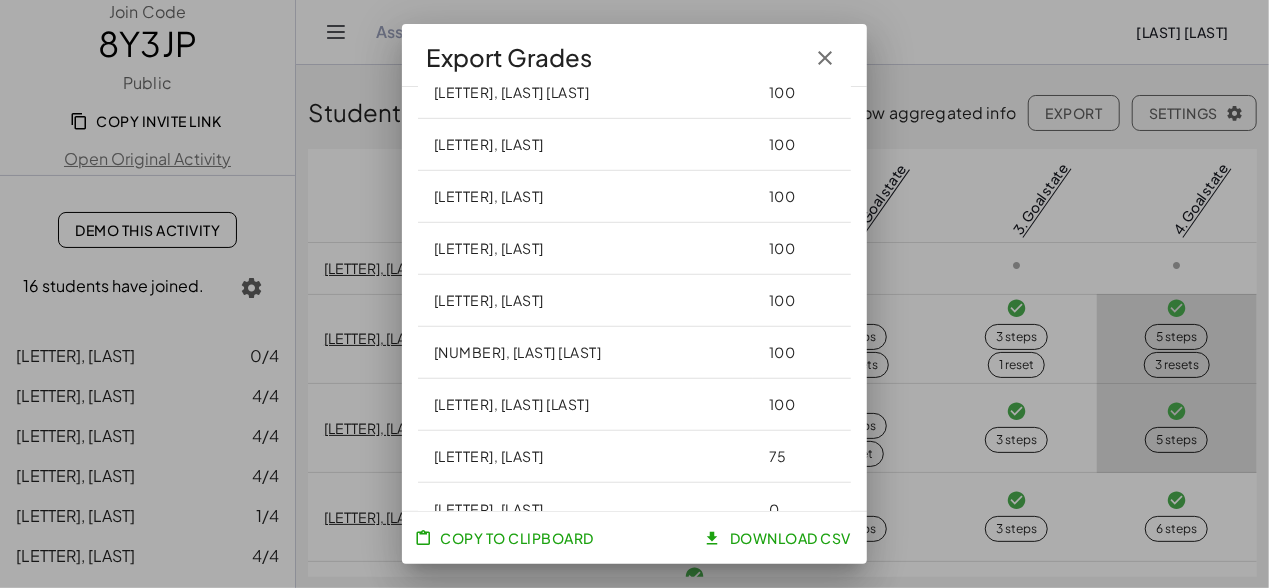 scroll, scrollTop: 728, scrollLeft: 0, axis: vertical 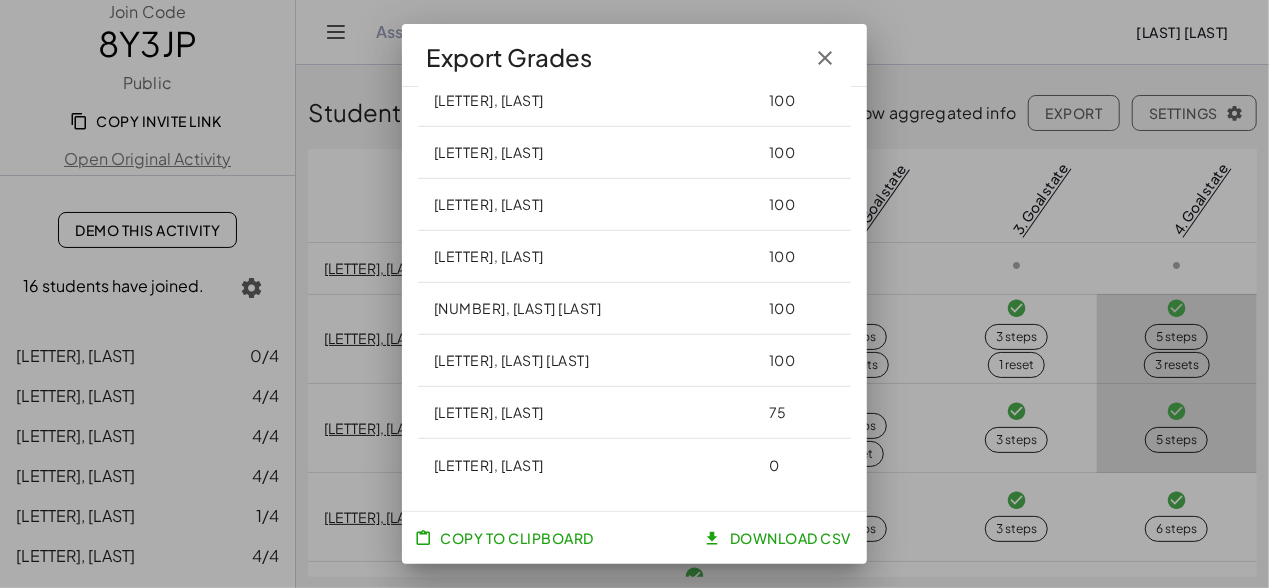 click at bounding box center [825, 58] 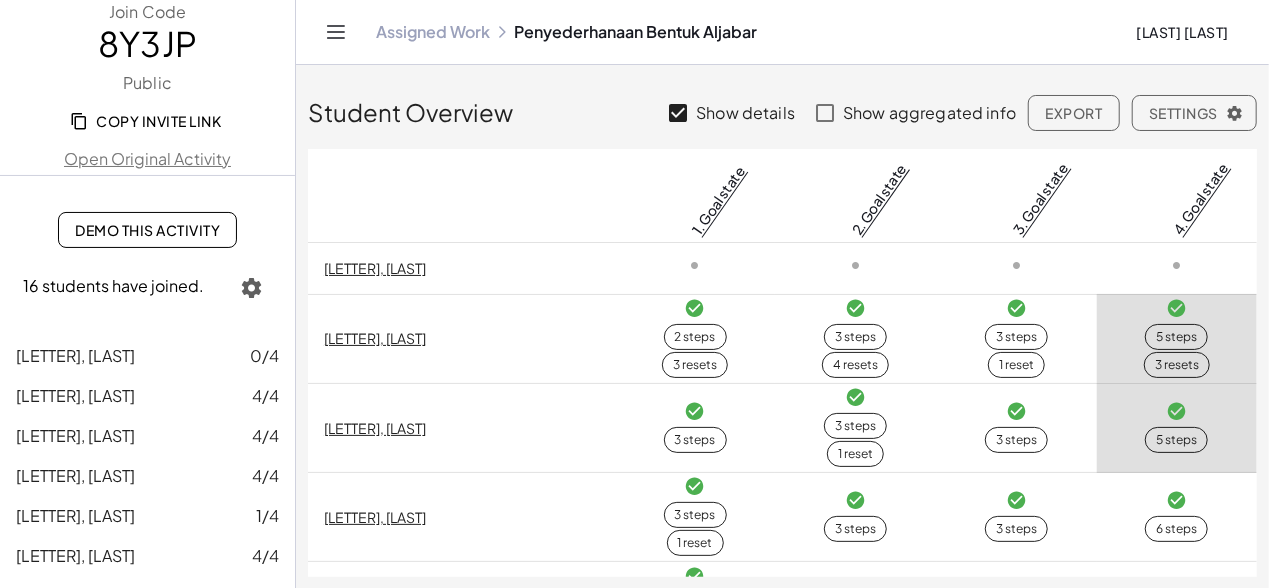 click 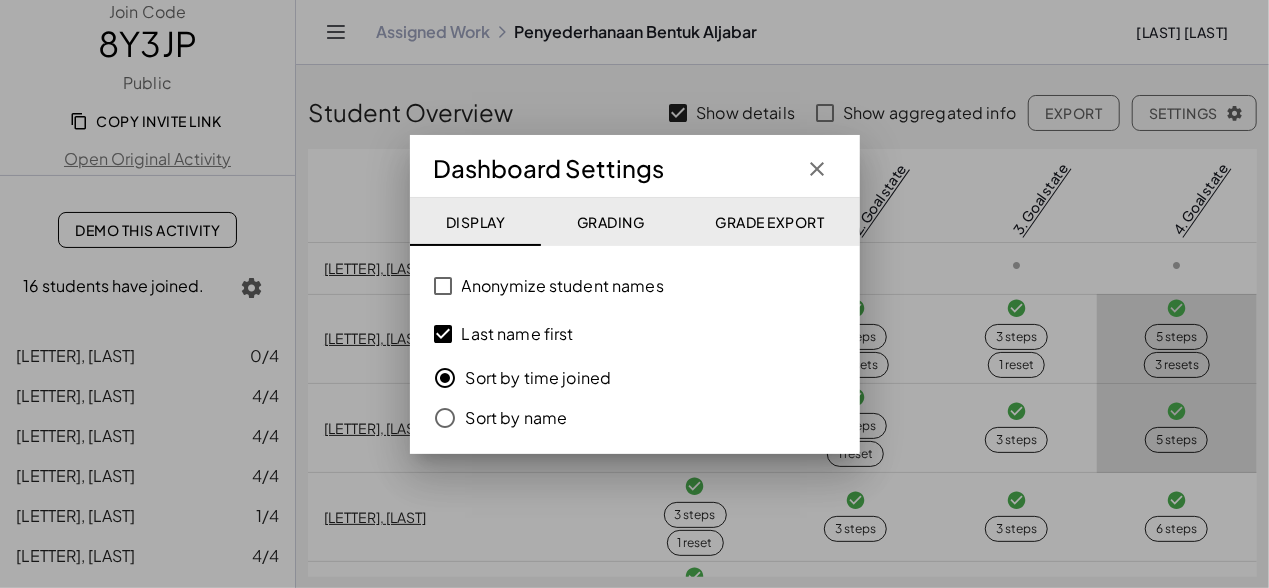 click 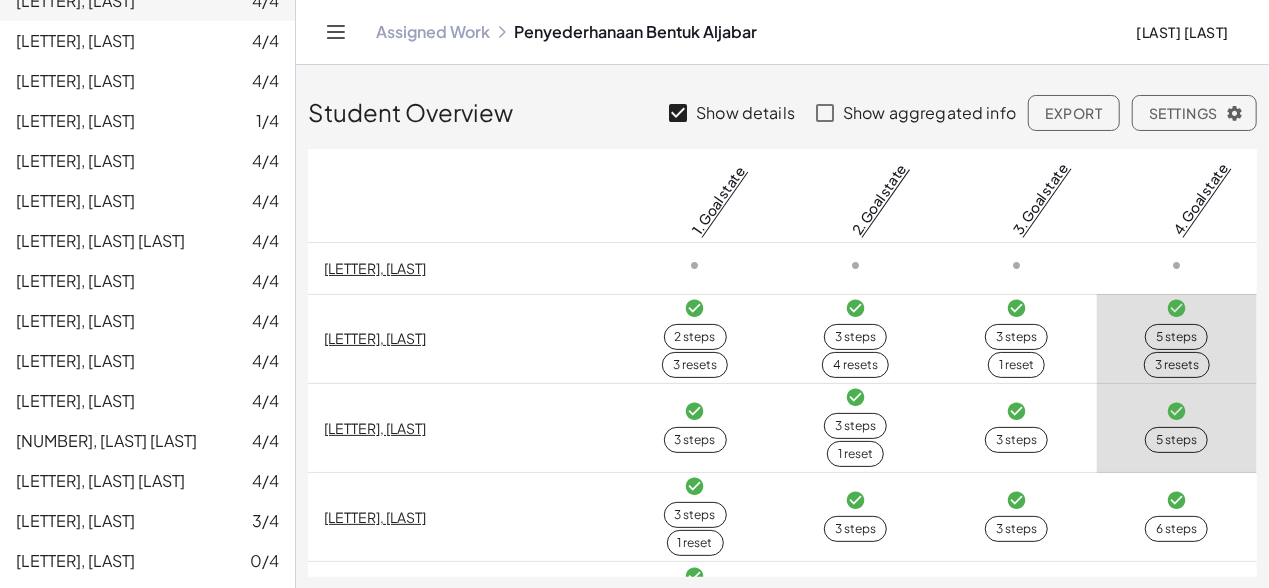 scroll, scrollTop: 0, scrollLeft: 0, axis: both 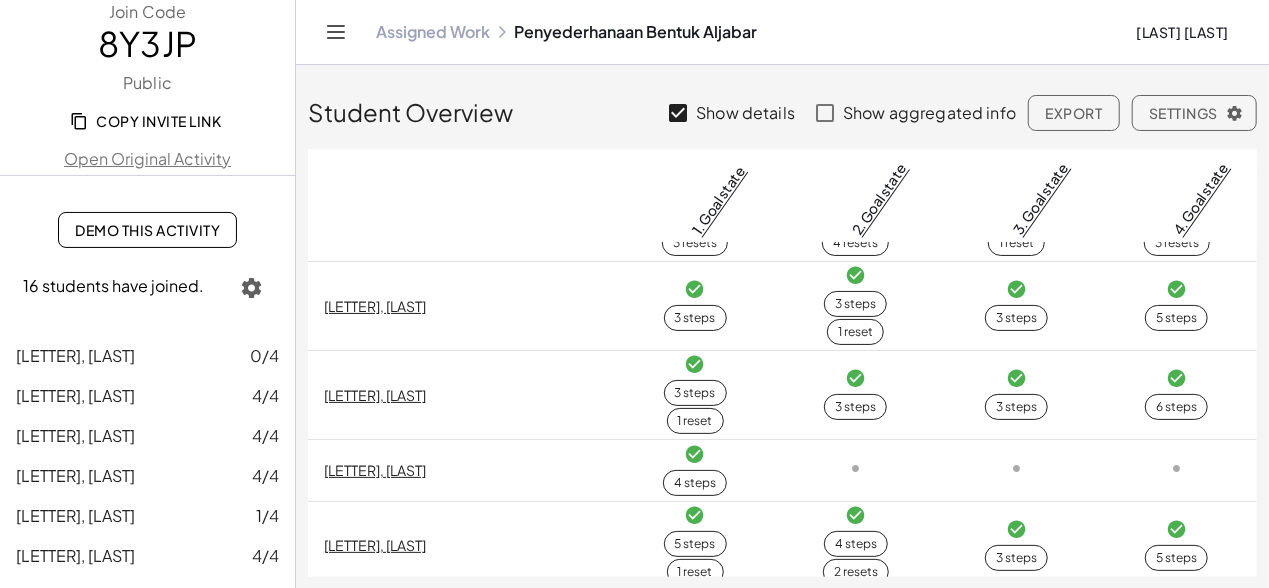 click on "Export" at bounding box center [1073, 113] 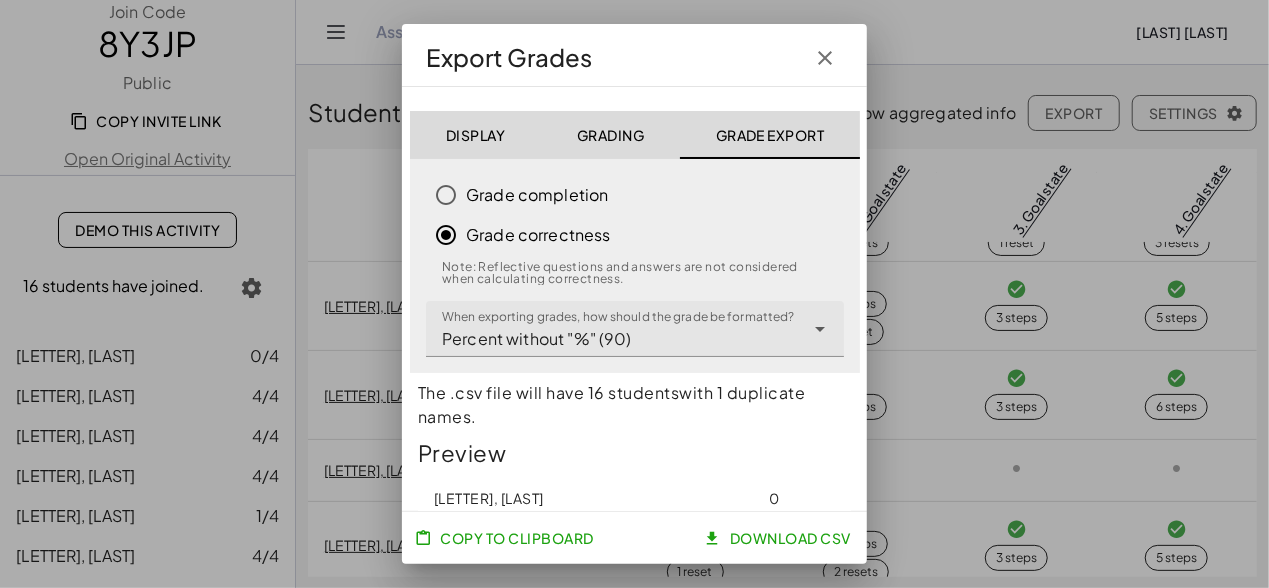 click on "Grade completion" at bounding box center [537, 195] 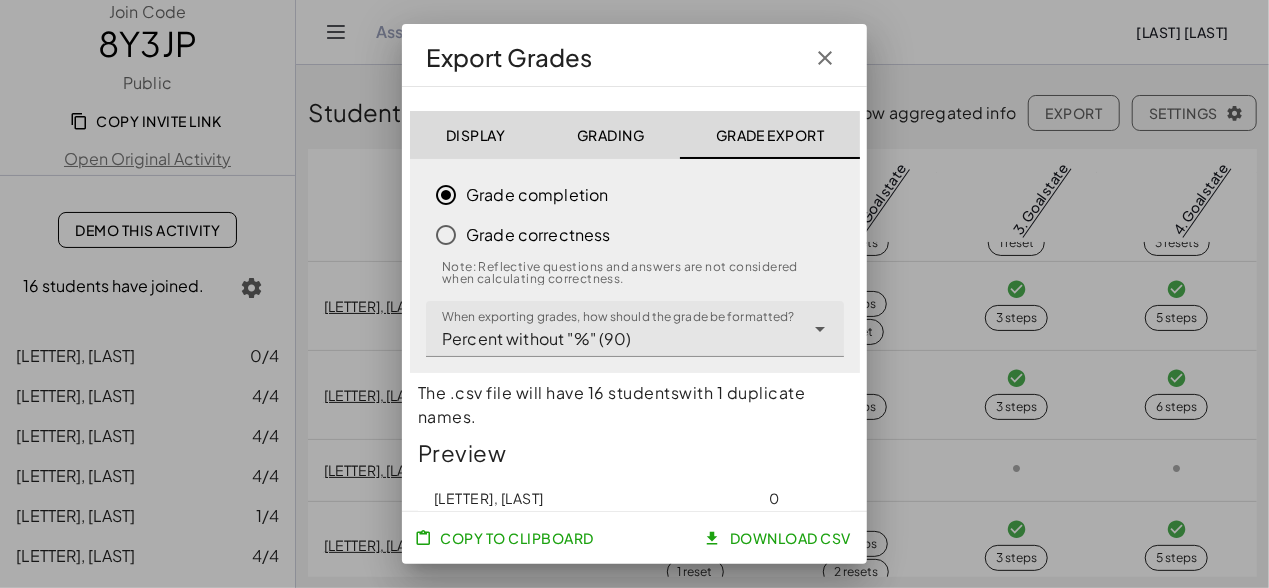 click on "Grading" 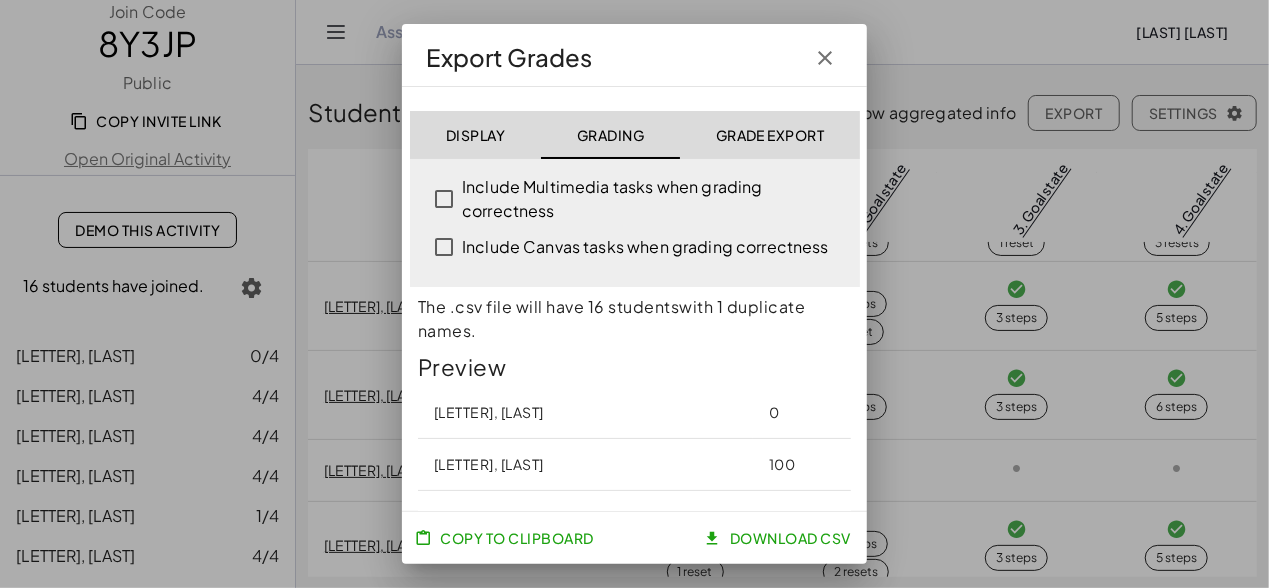click on "Grade Export" 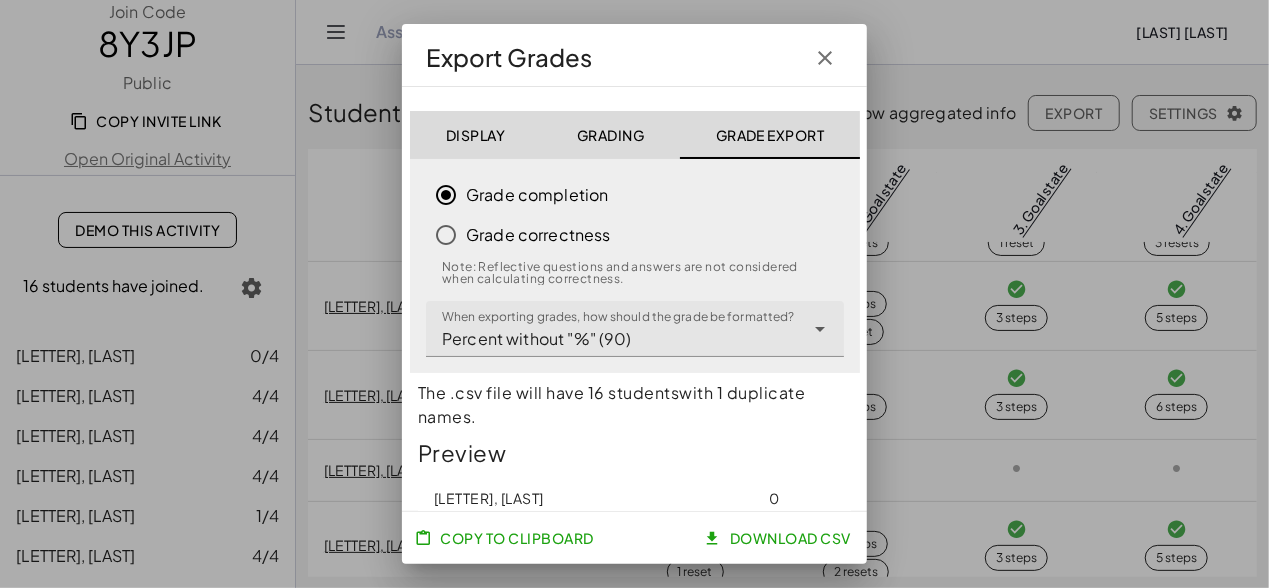 click on "Grading" 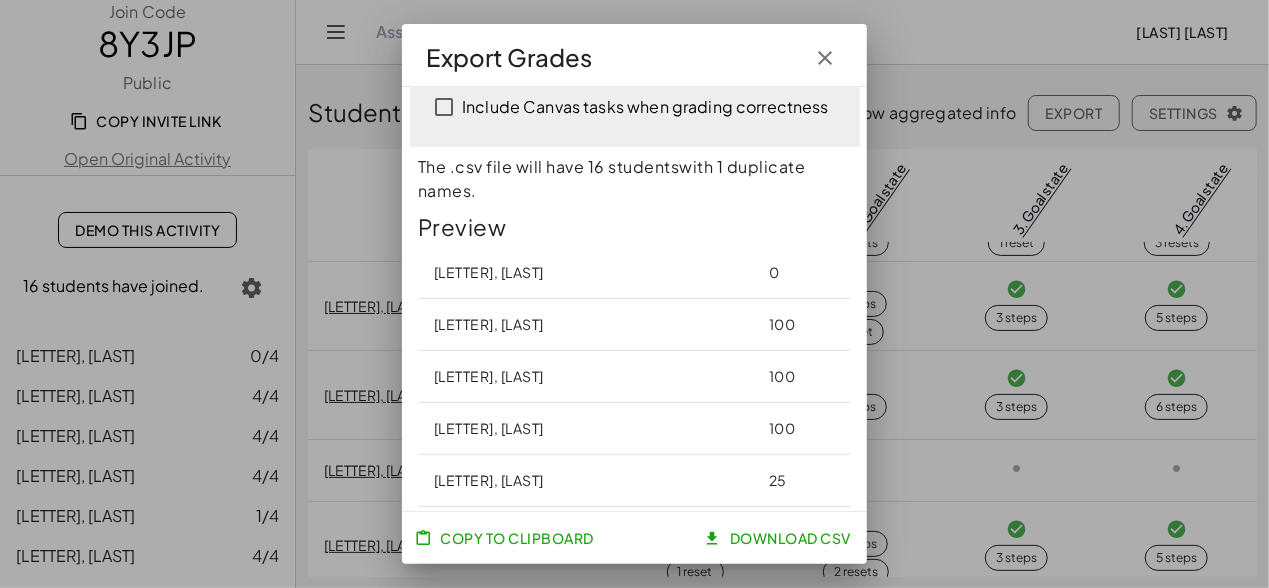 scroll, scrollTop: 0, scrollLeft: 0, axis: both 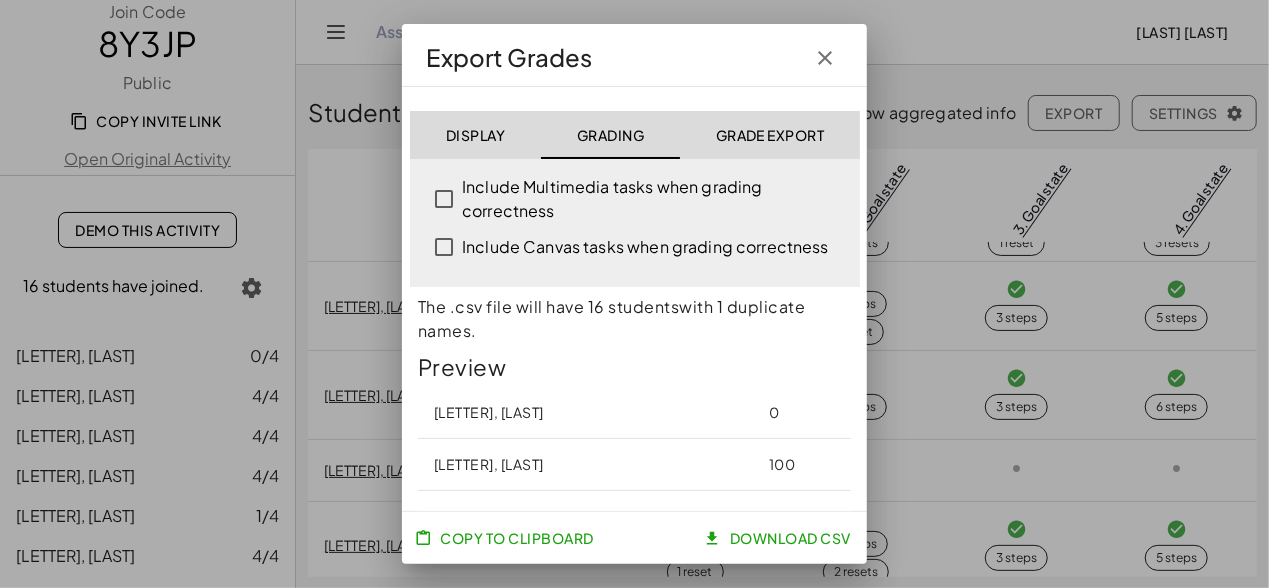 click on "Grade Export" 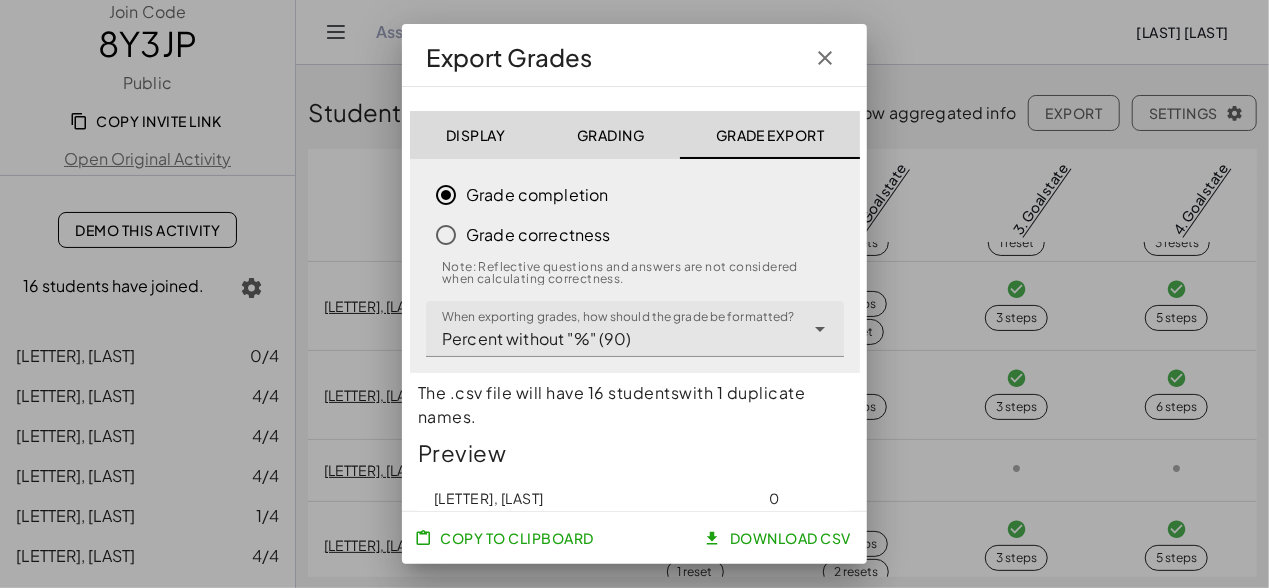 click on "**********" 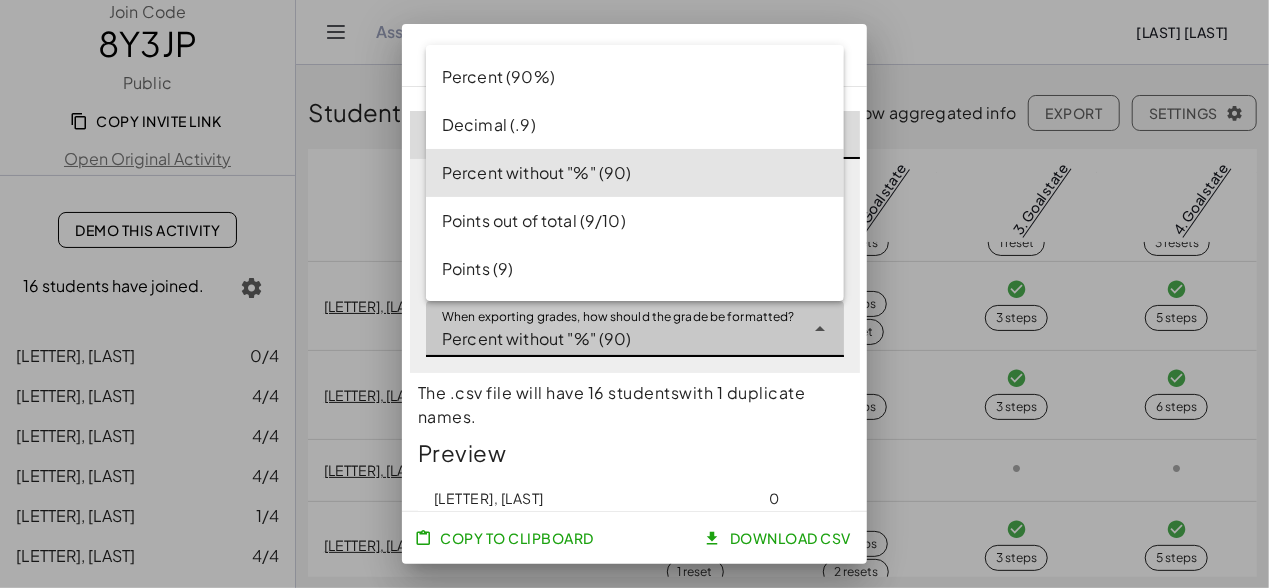 click on "The .csv file will have 16 students  with 1 duplicate names ." at bounding box center (634, 405) 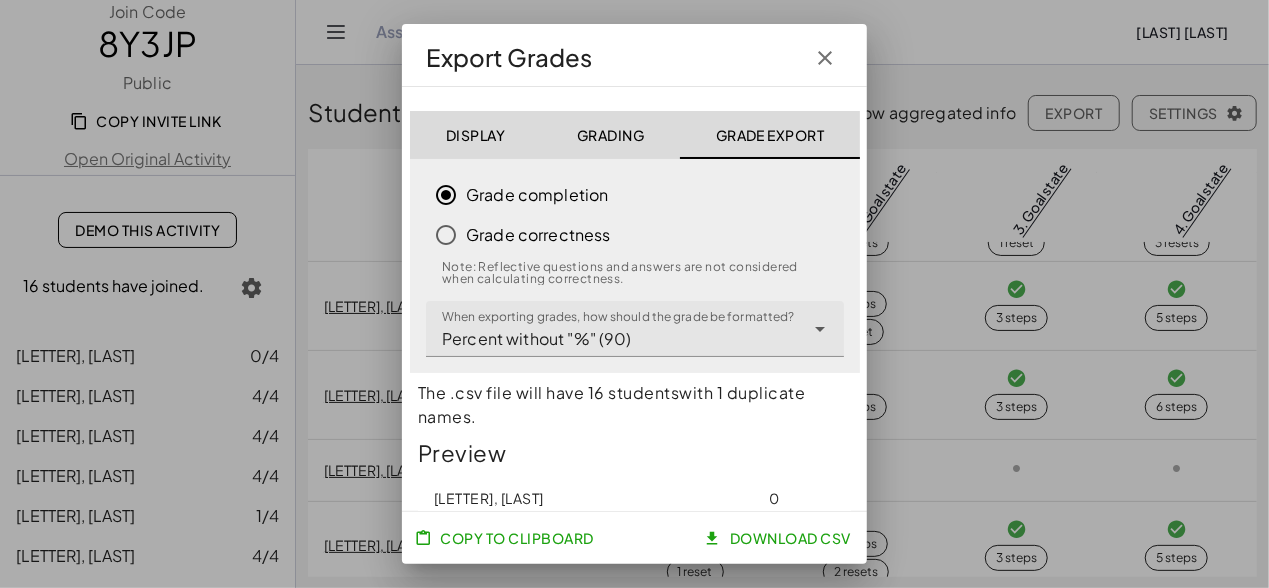 click on "Download CSV" 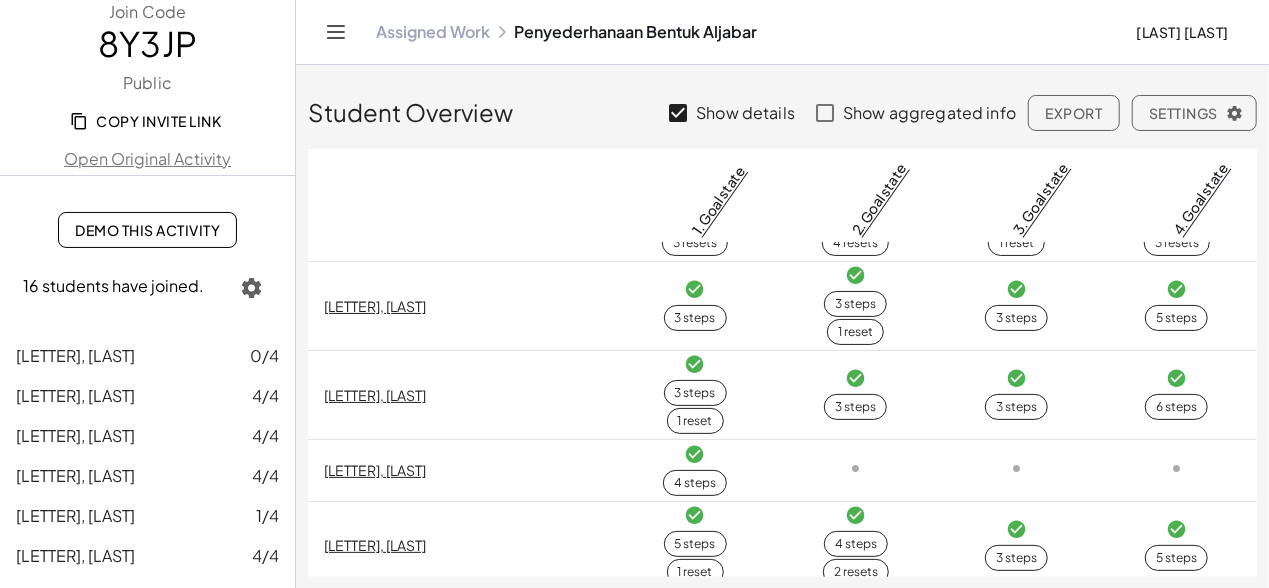 click on "Export" 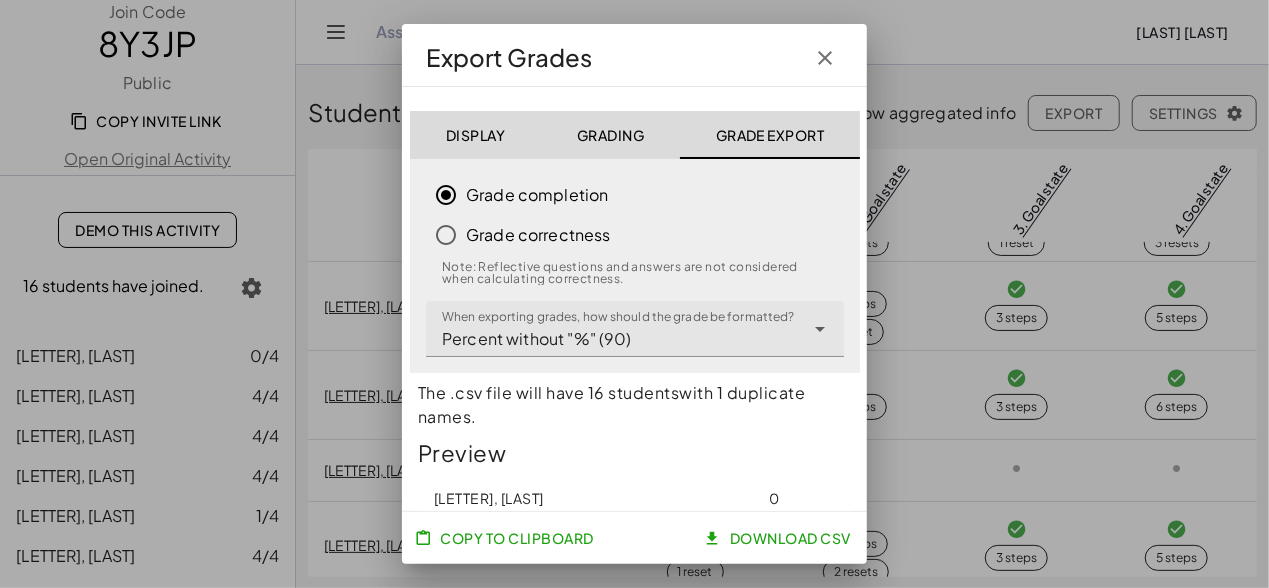 click on "Grade correctness" at bounding box center (538, 235) 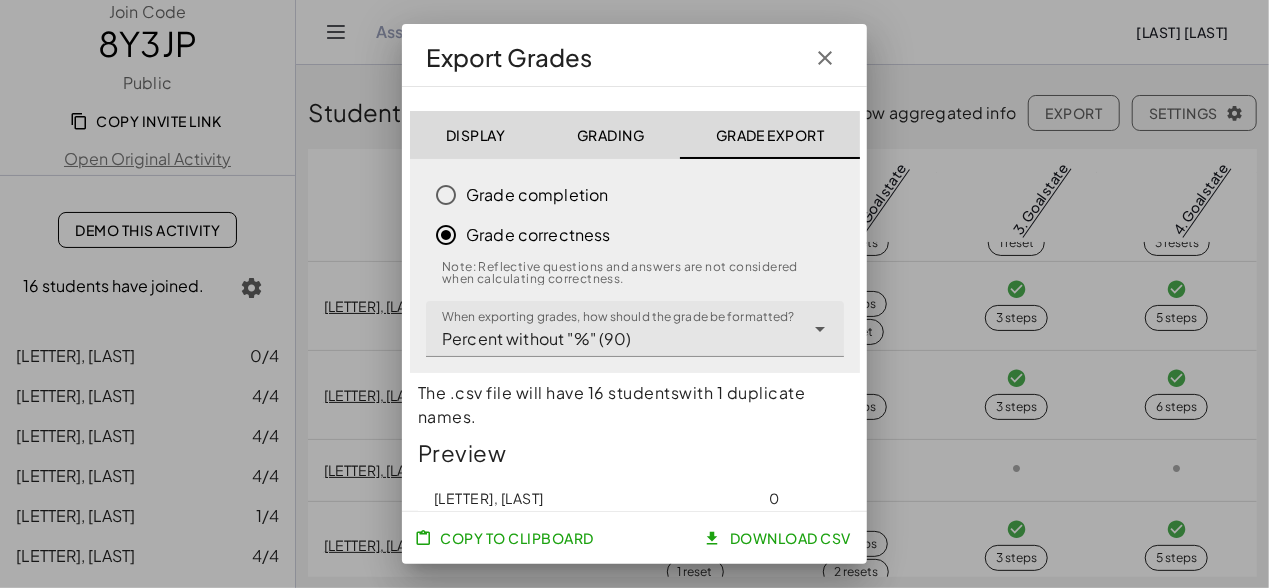click on "Download CSV" 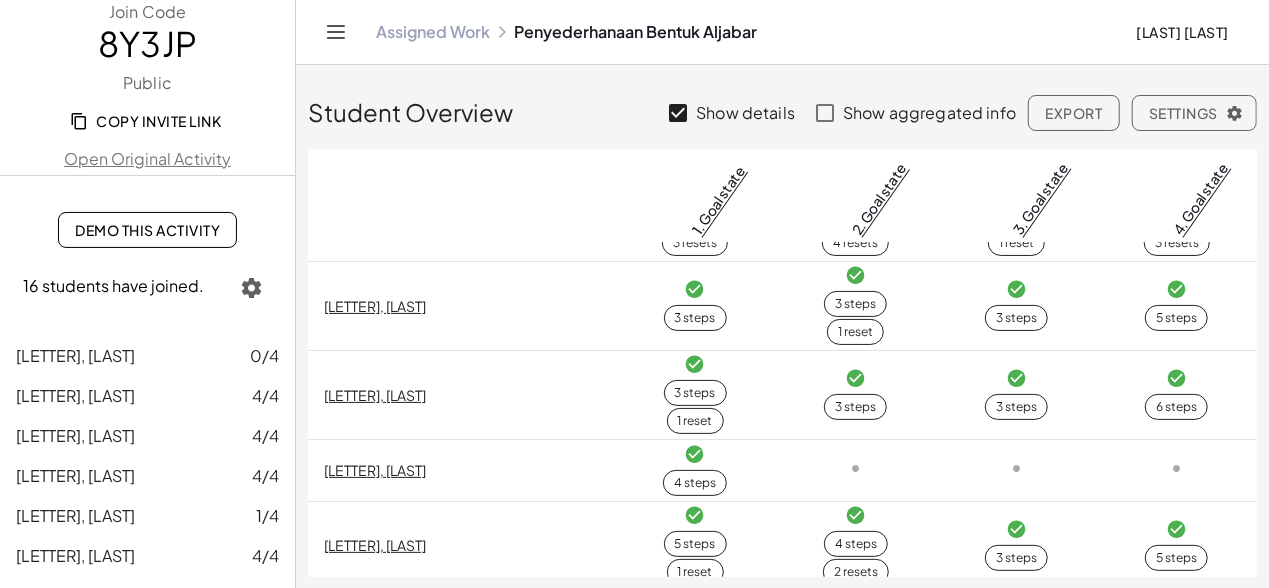 click on "Export" 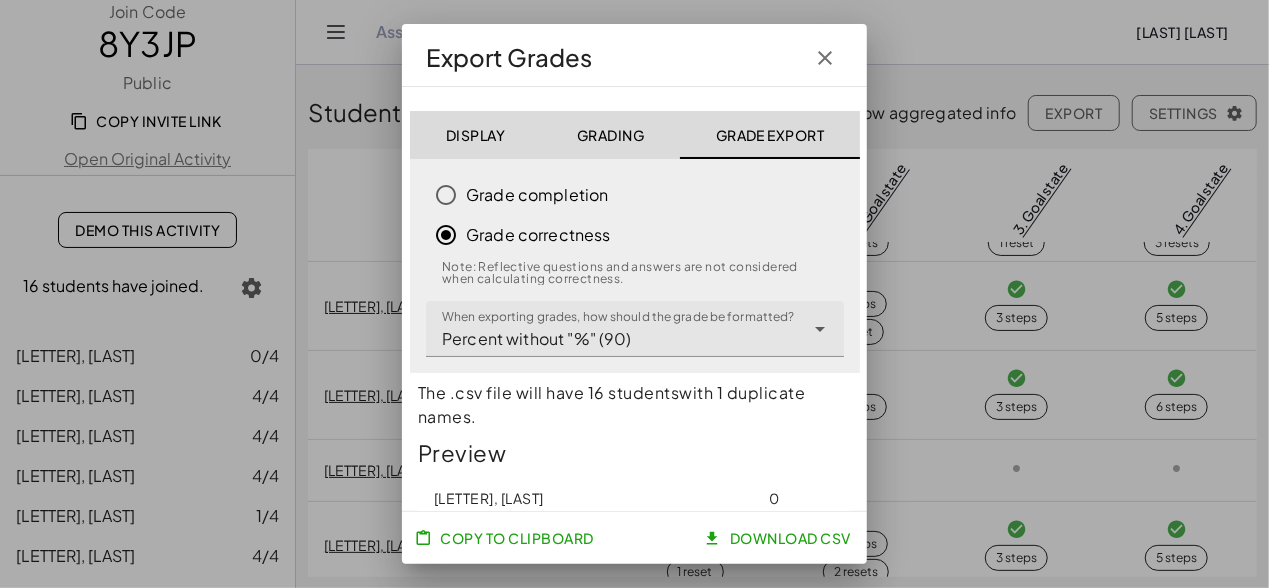 click on "Grading" 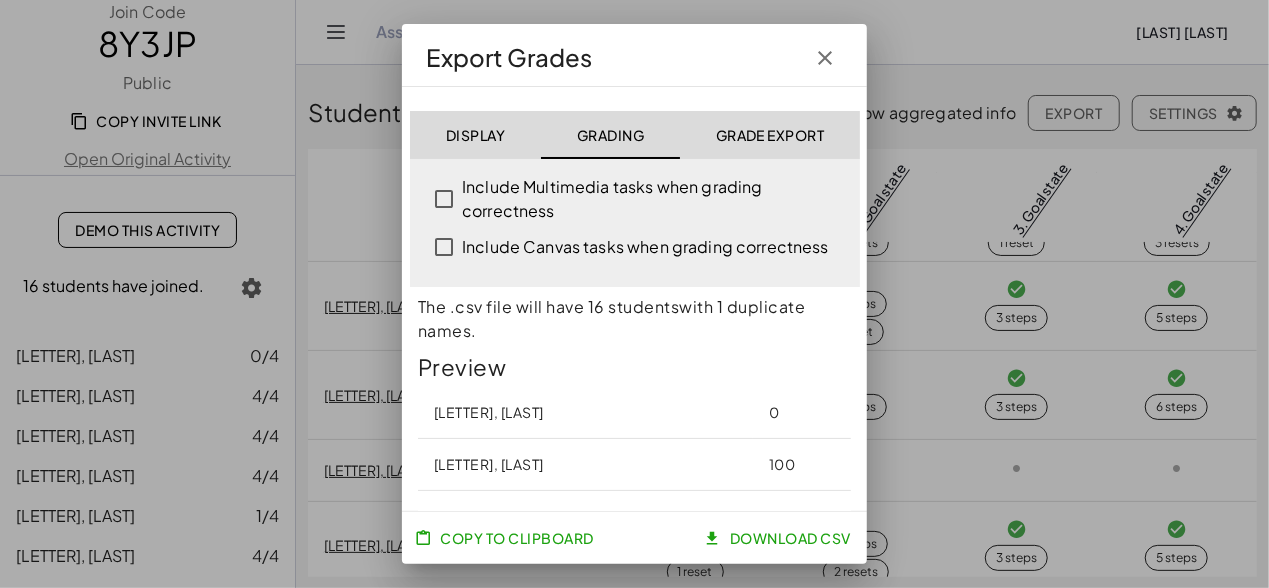 click on "Display" 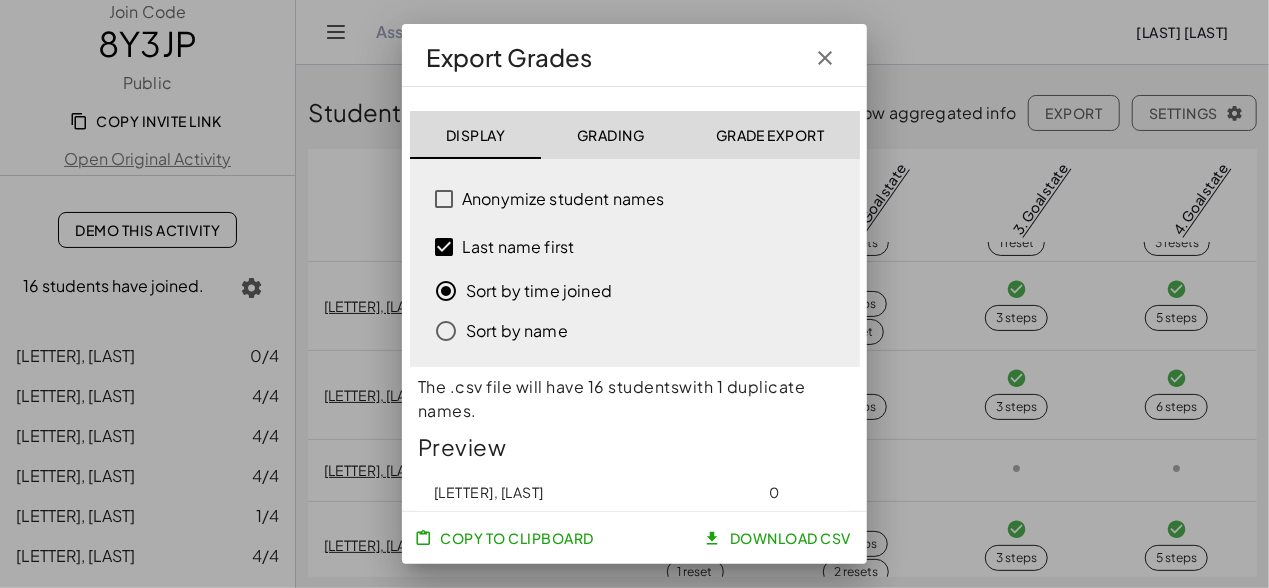 click on "Grade Export" 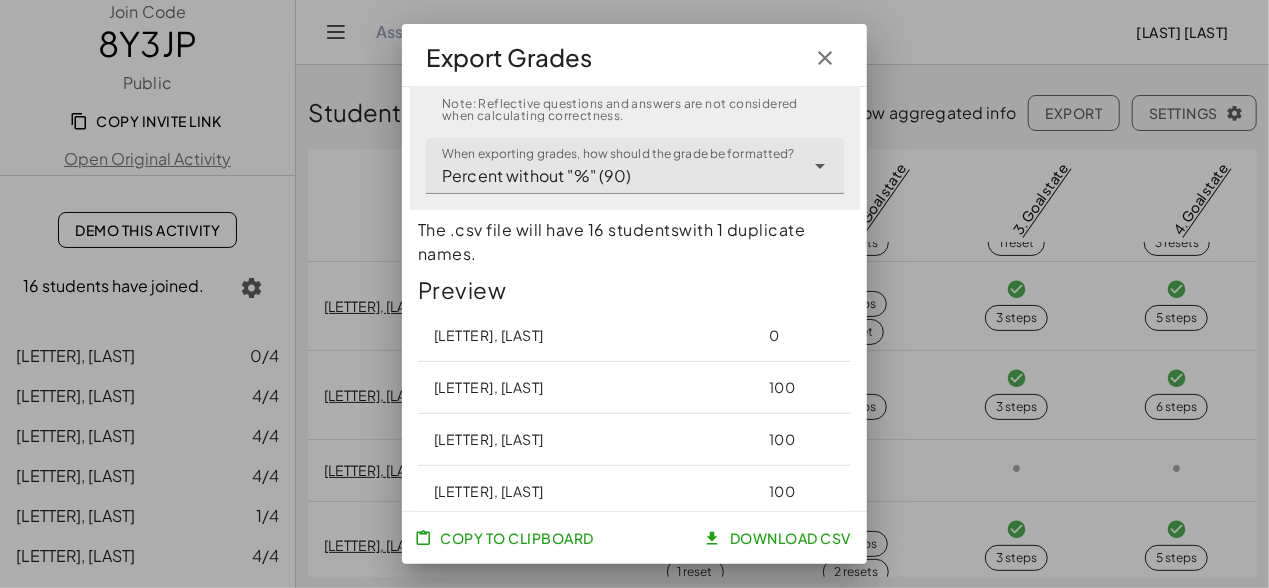scroll, scrollTop: 182, scrollLeft: 0, axis: vertical 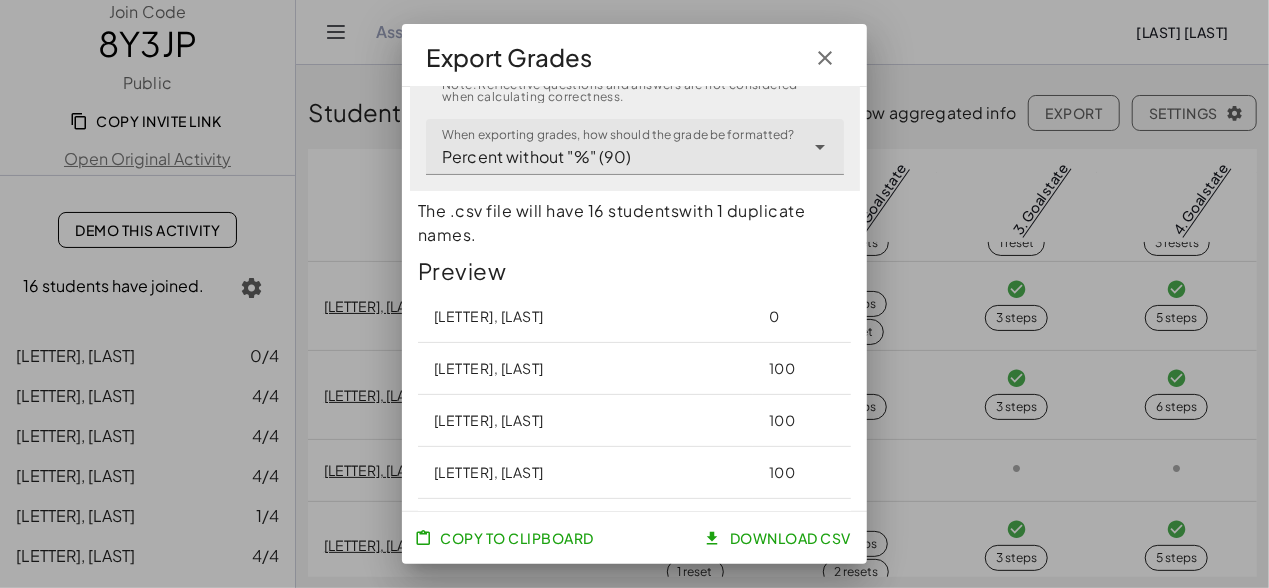 click on "**********" 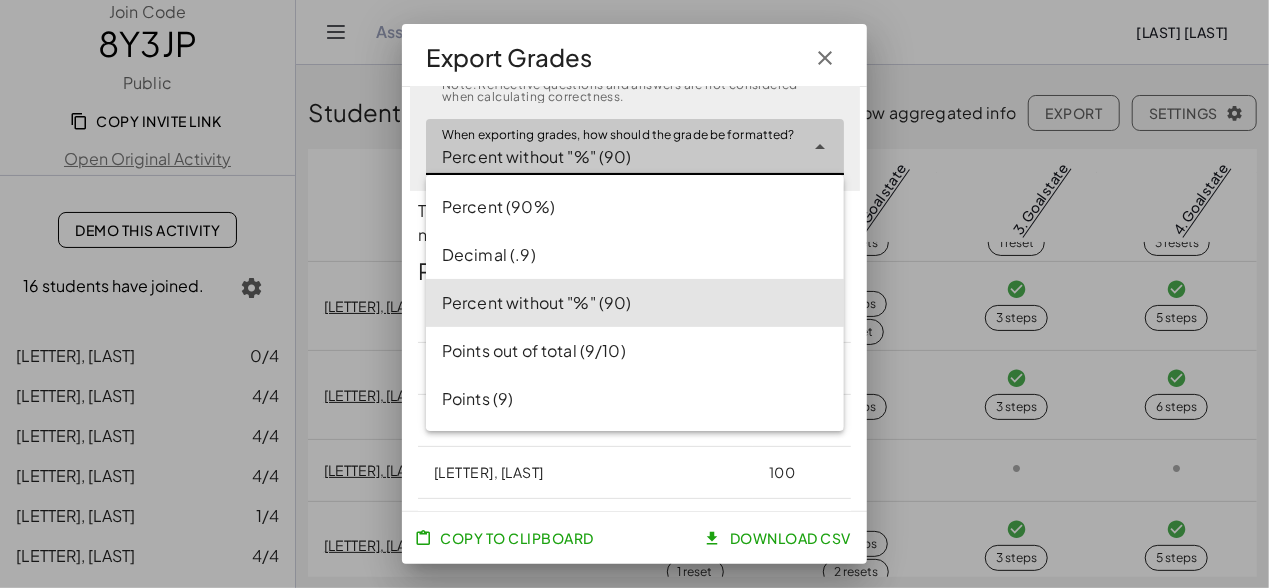 click on "Export Grades" 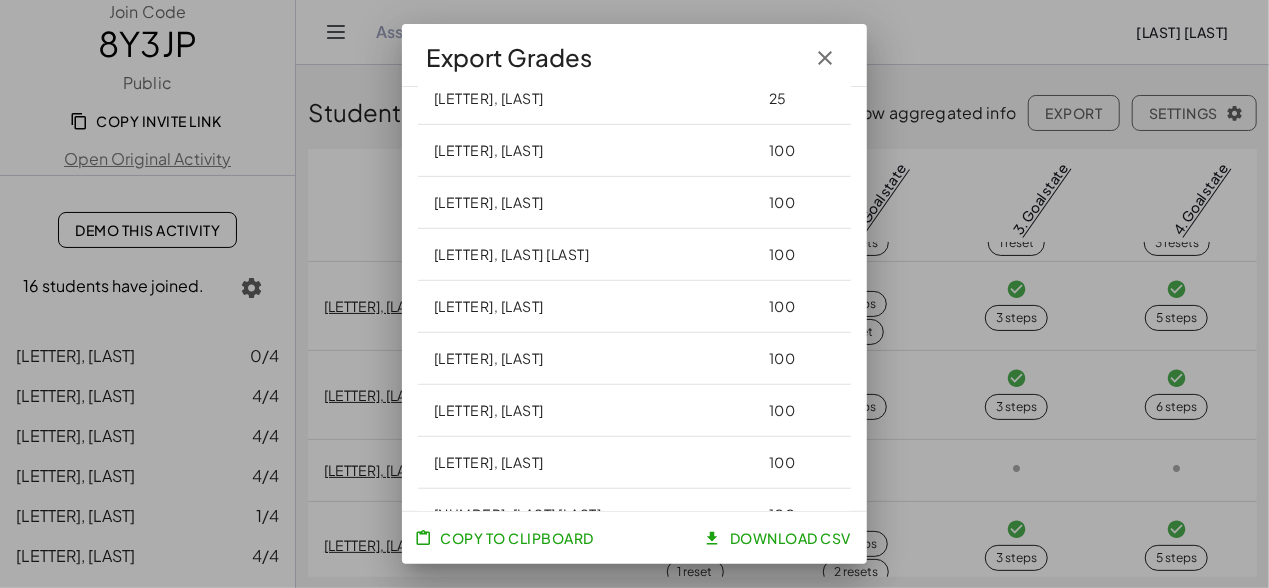 scroll, scrollTop: 741, scrollLeft: 0, axis: vertical 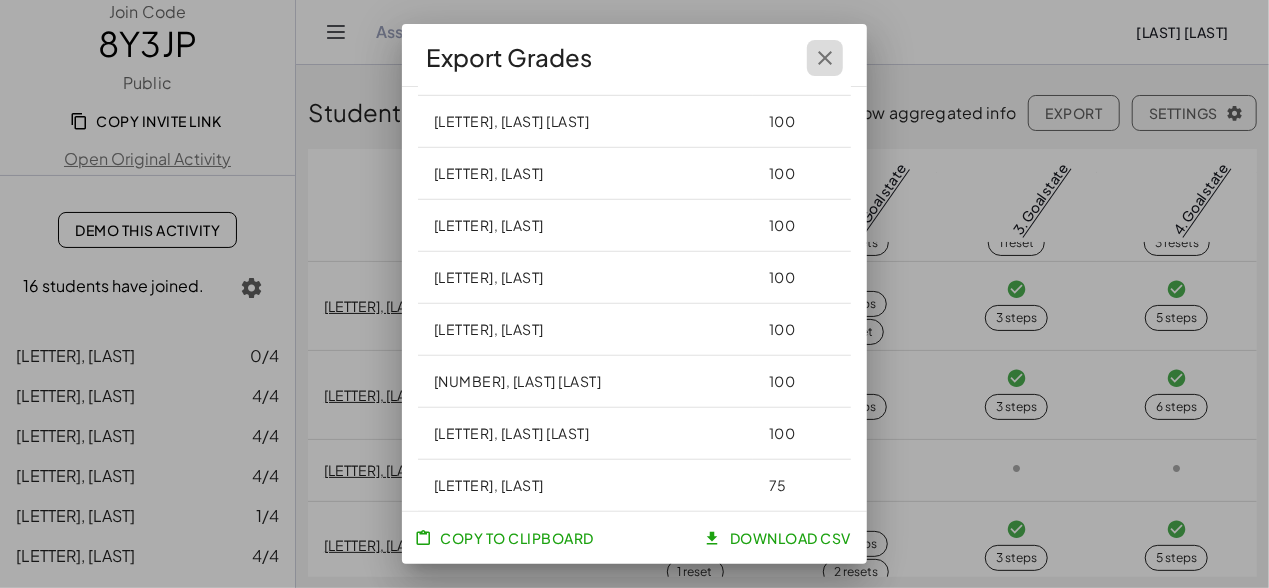 click 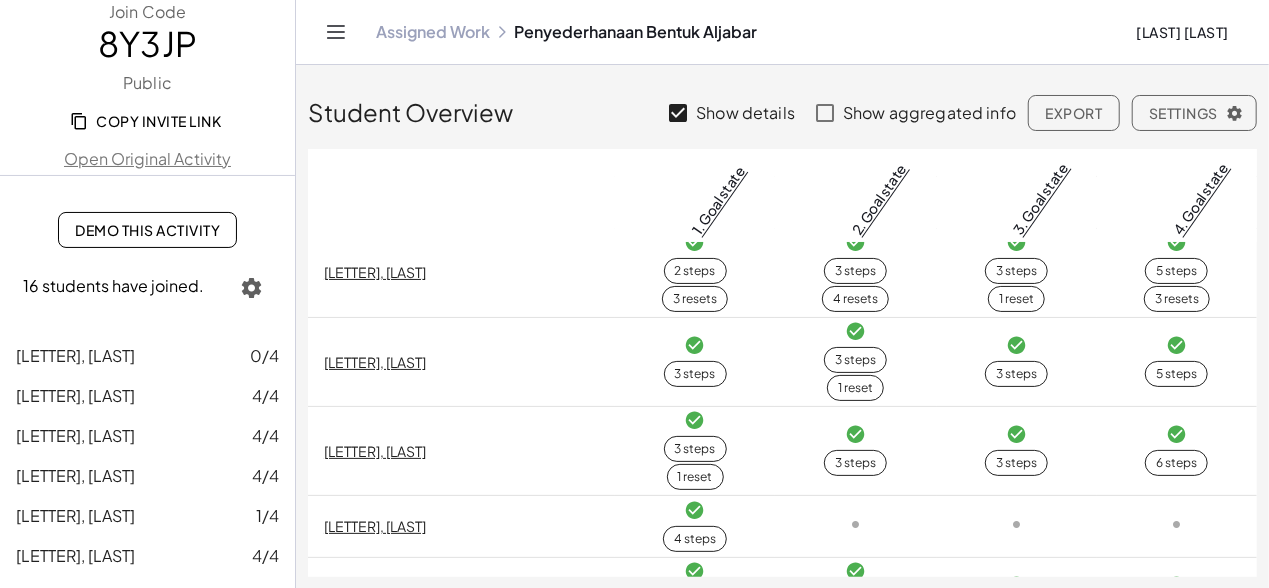 scroll, scrollTop: 0, scrollLeft: 0, axis: both 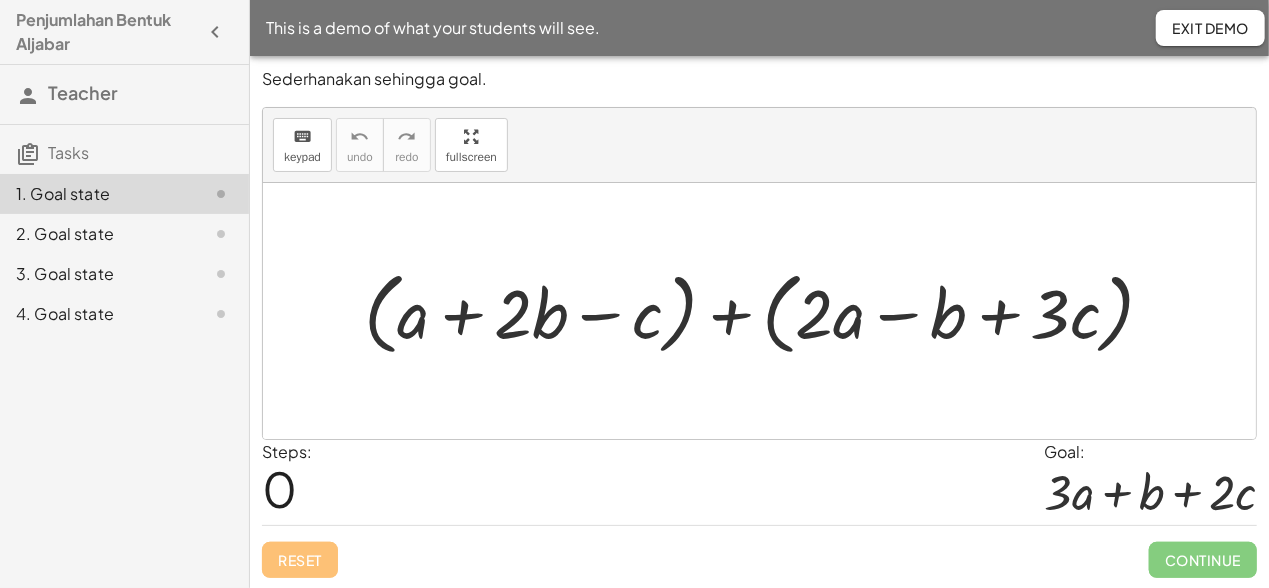 click at bounding box center (767, 311) 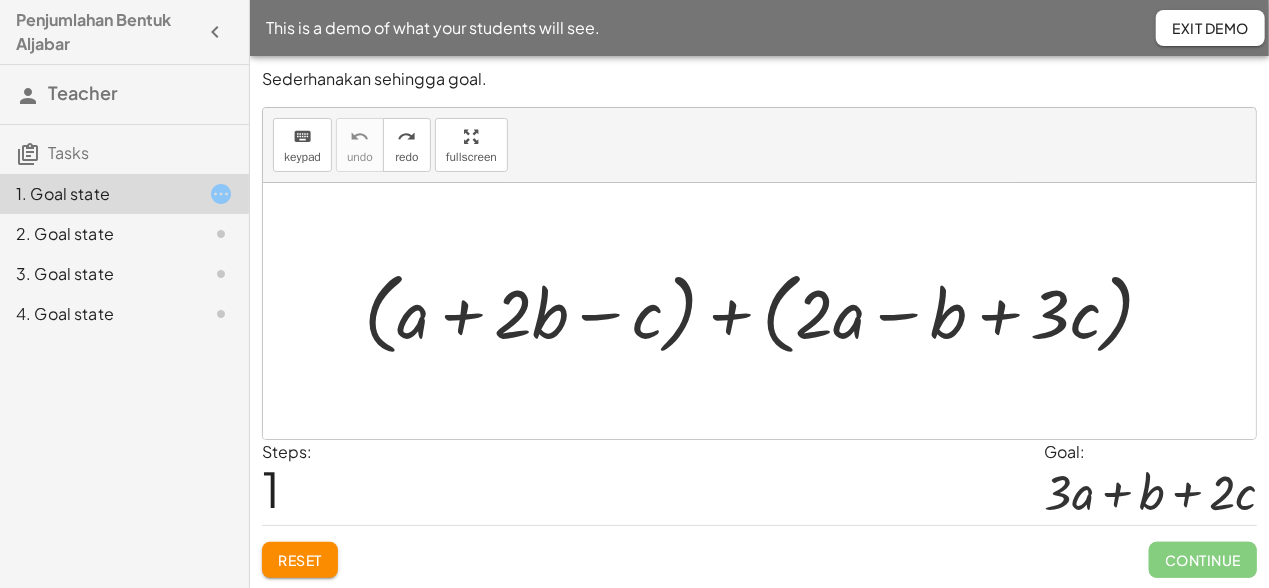 click at bounding box center (767, 311) 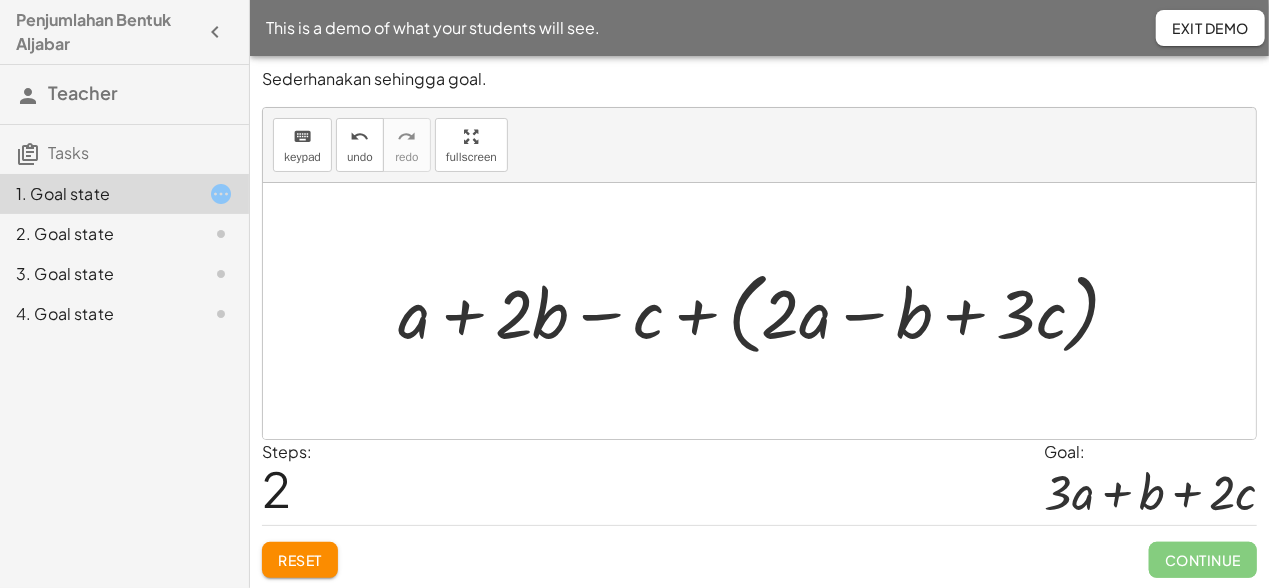 click at bounding box center (767, 311) 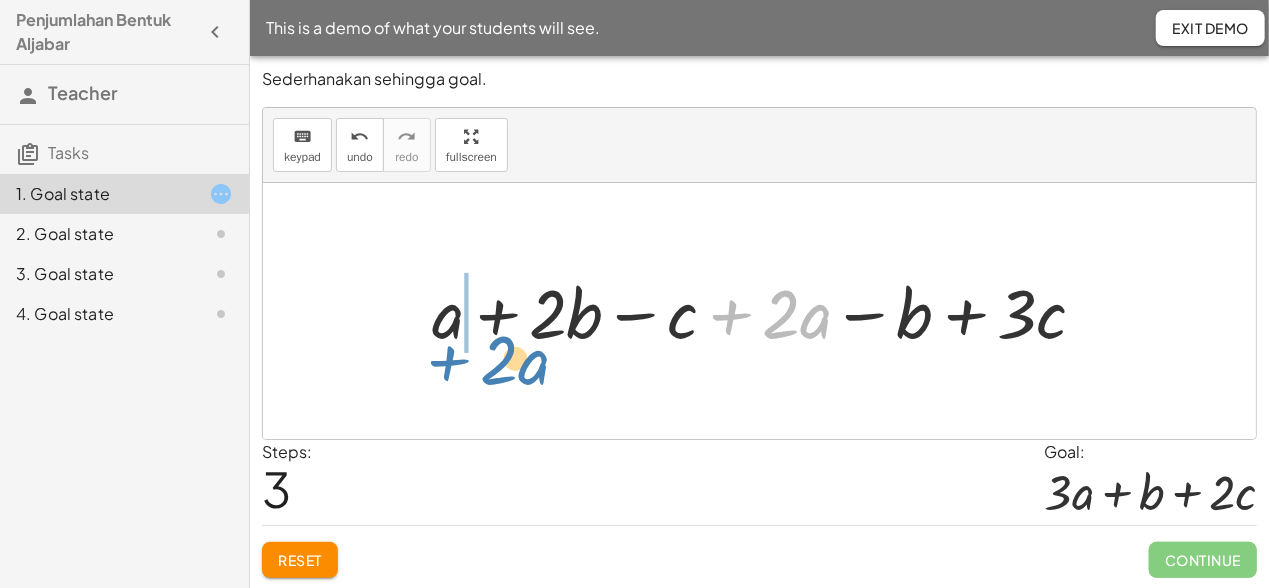 drag, startPoint x: 817, startPoint y: 322, endPoint x: 536, endPoint y: 367, distance: 284.58038 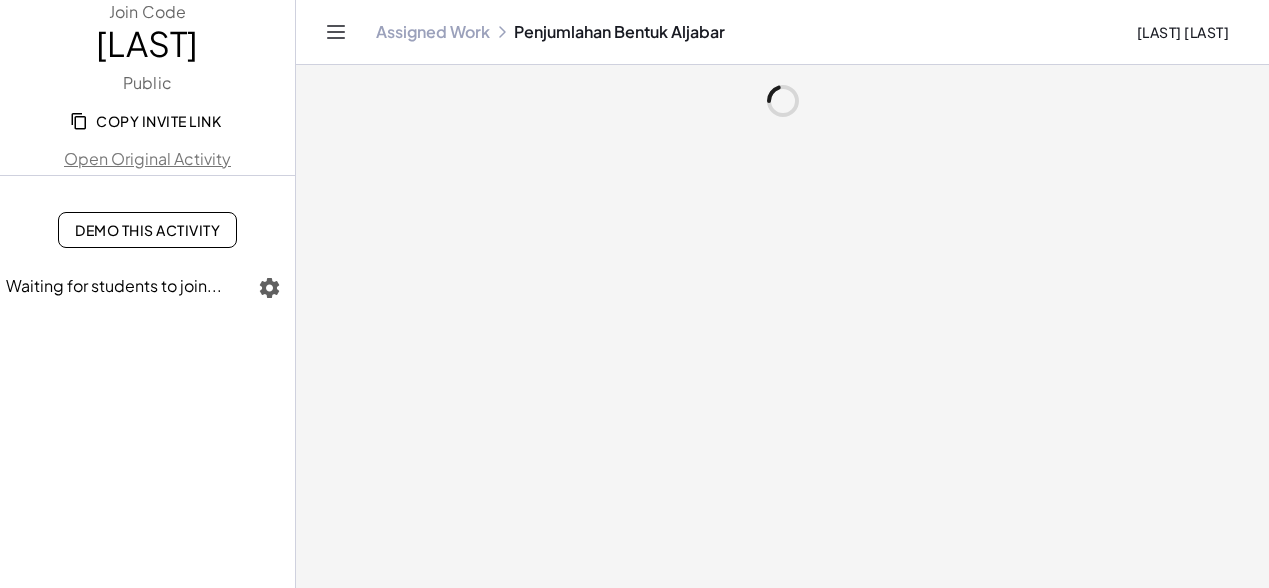 scroll, scrollTop: 0, scrollLeft: 0, axis: both 